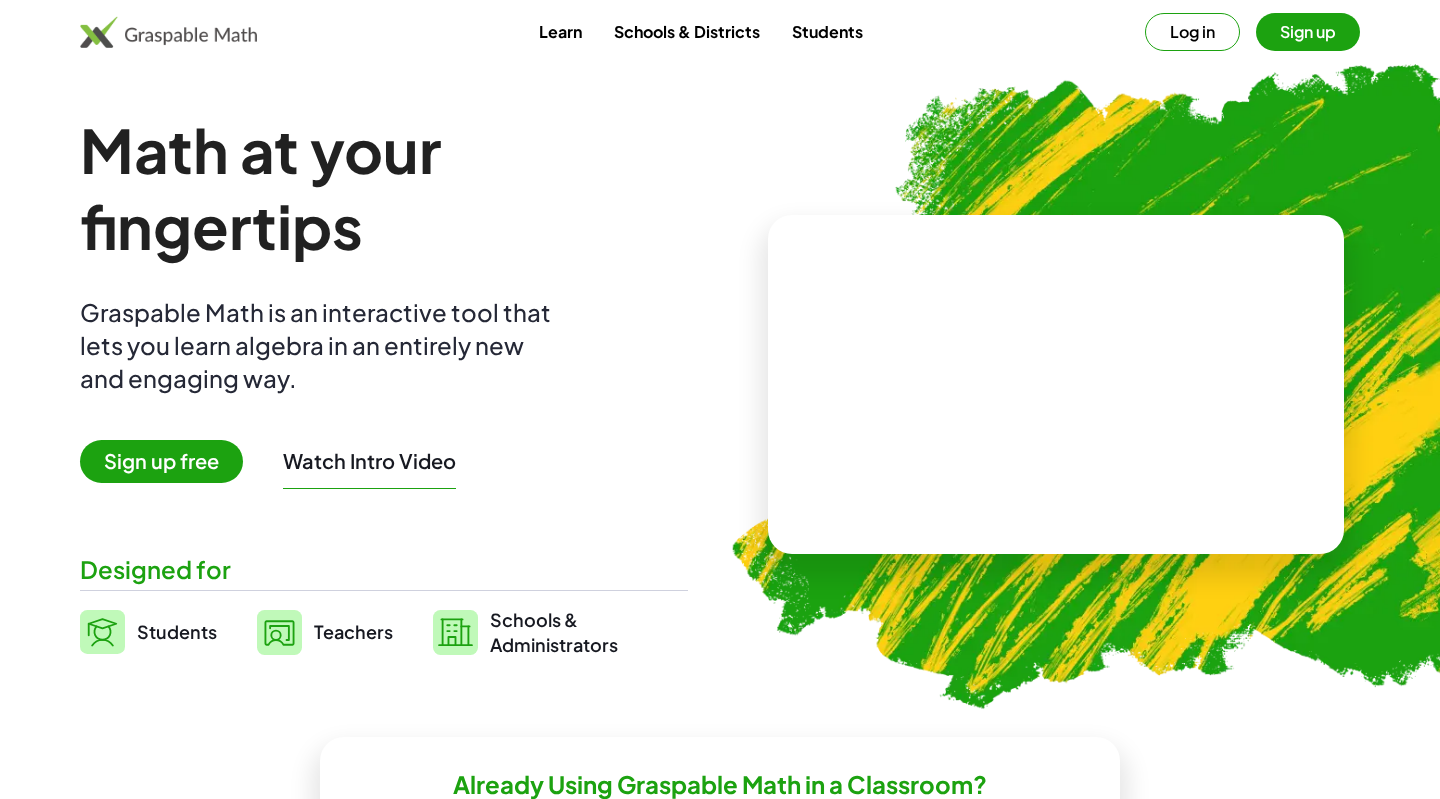 scroll, scrollTop: 0, scrollLeft: 0, axis: both 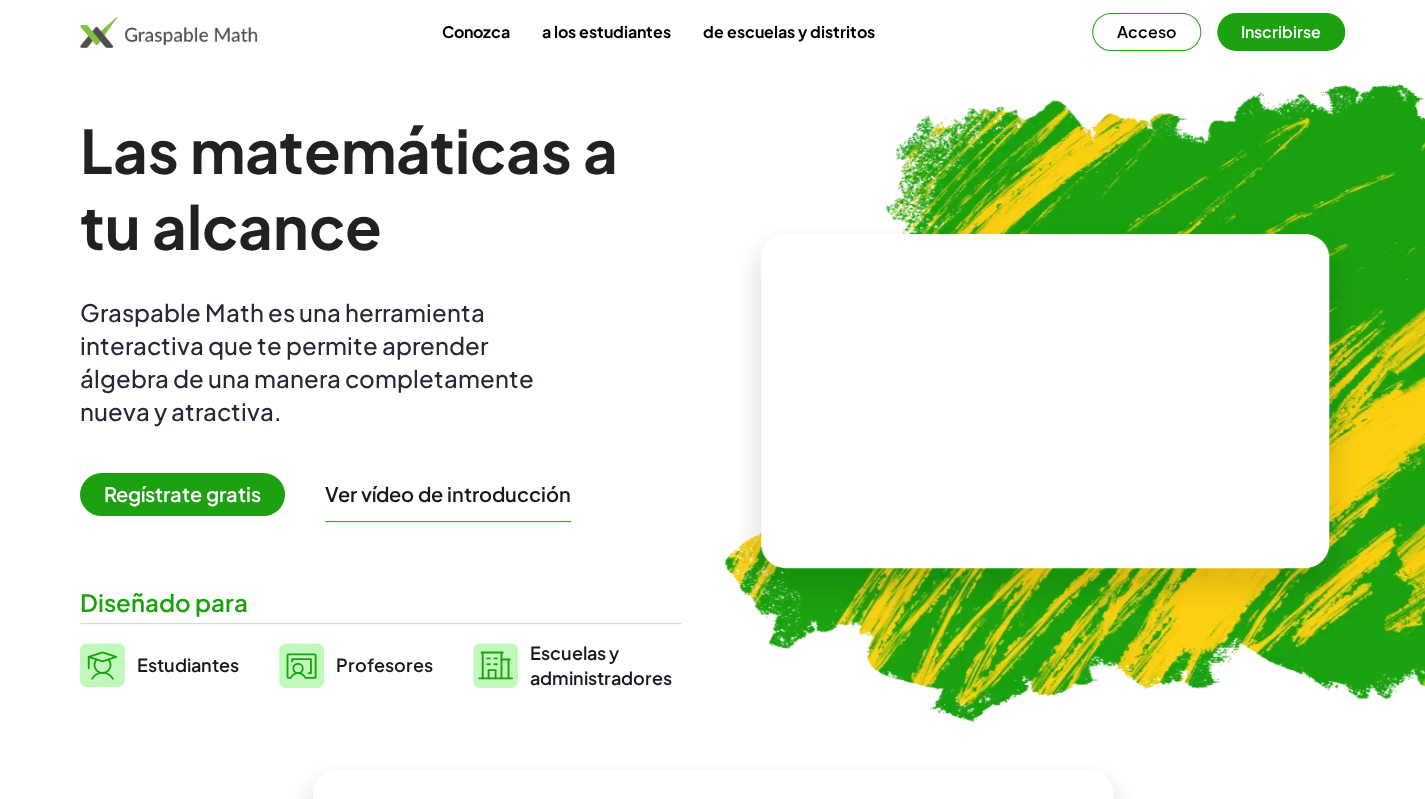 click on "Acceso" at bounding box center [1146, 31] 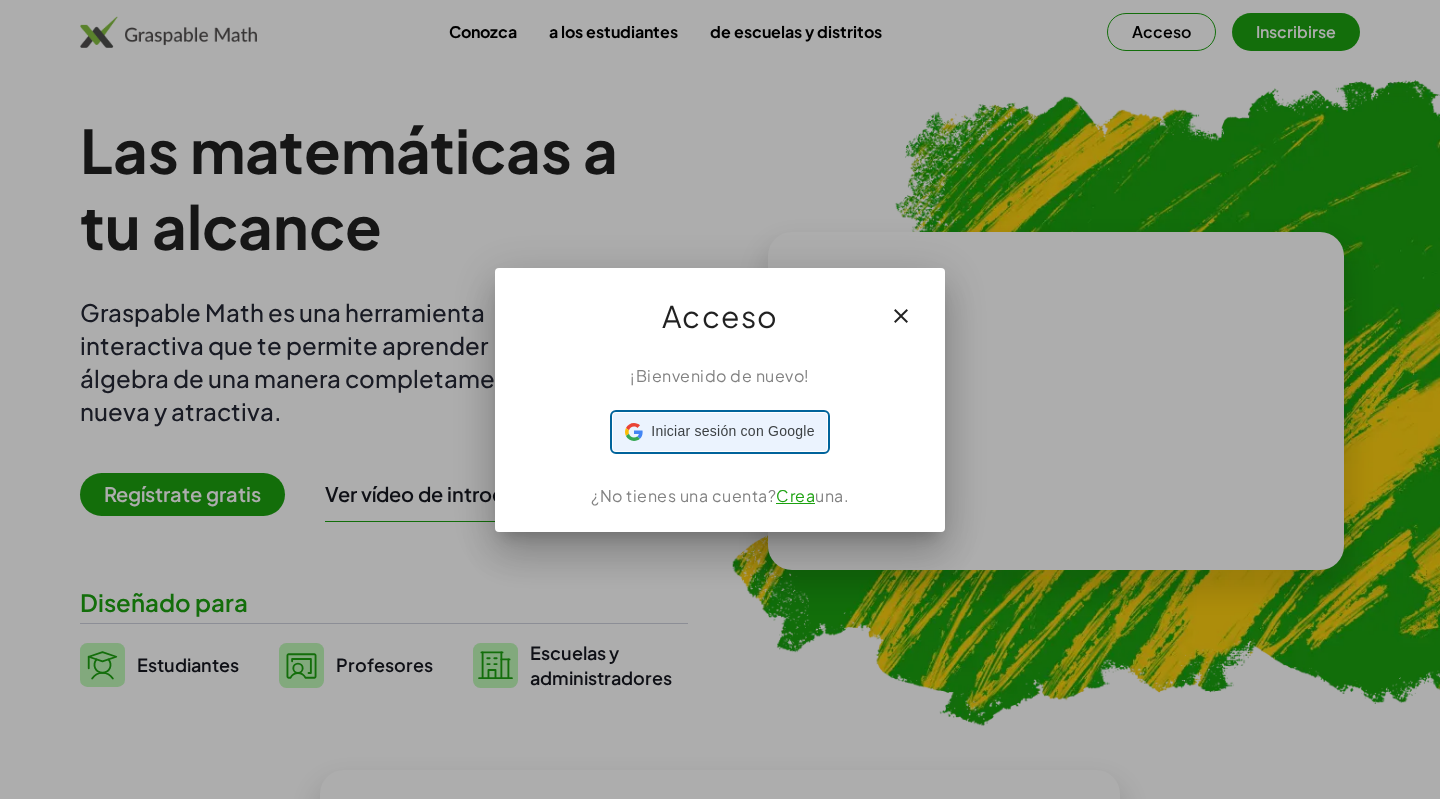 click on "Iniciar sesión con Google" at bounding box center (732, 431) 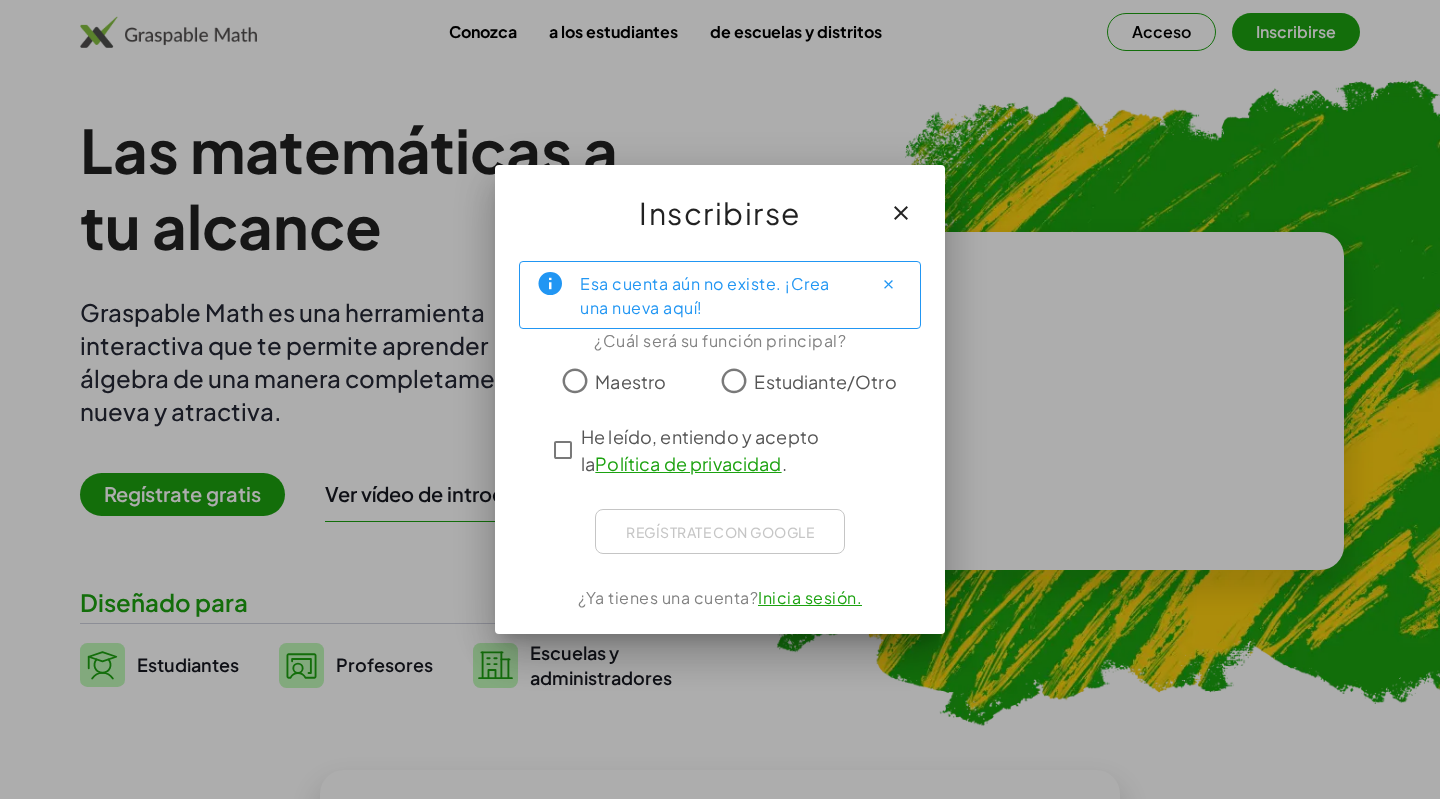 click on "Maestro" at bounding box center [630, 381] 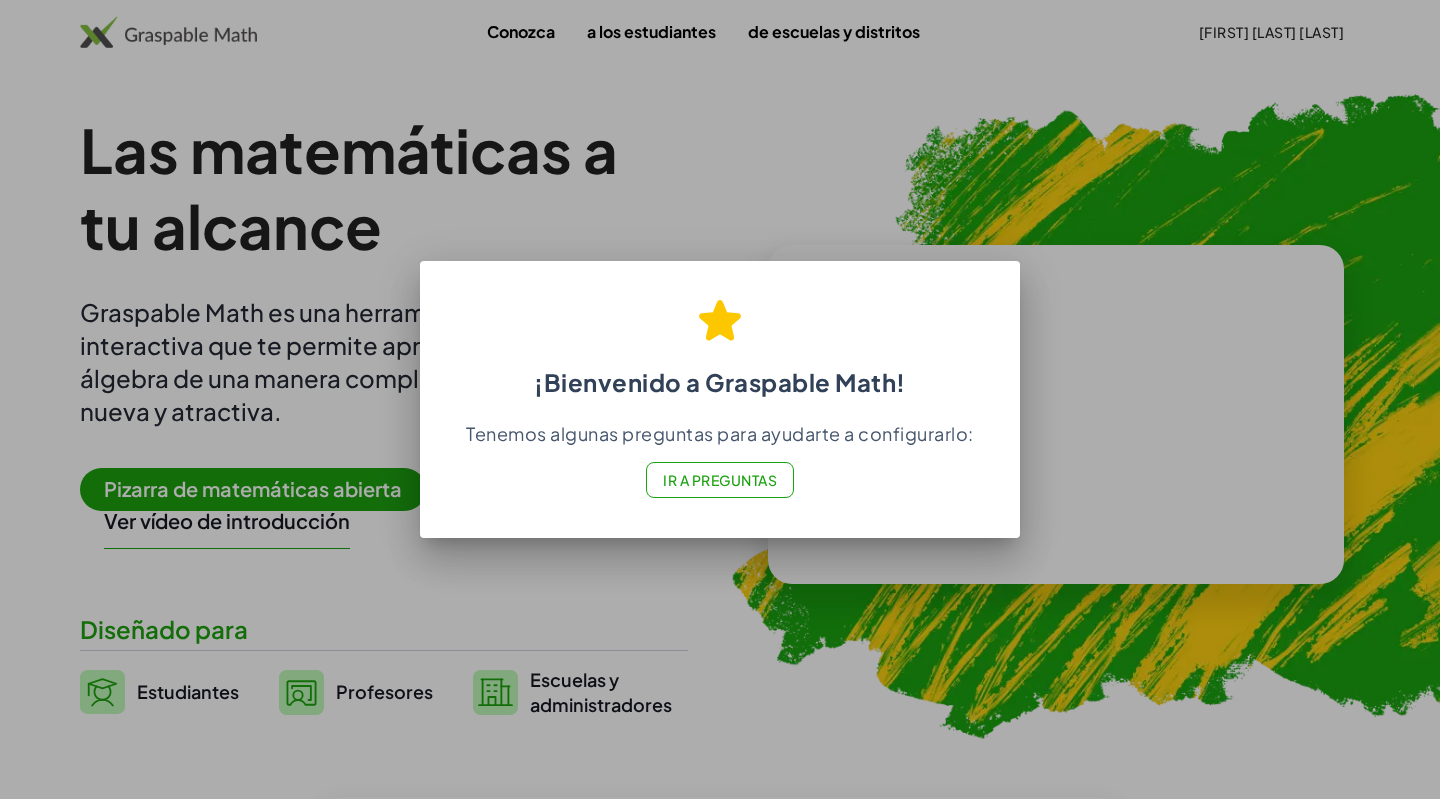 click on "Ir a Preguntas" at bounding box center (720, 480) 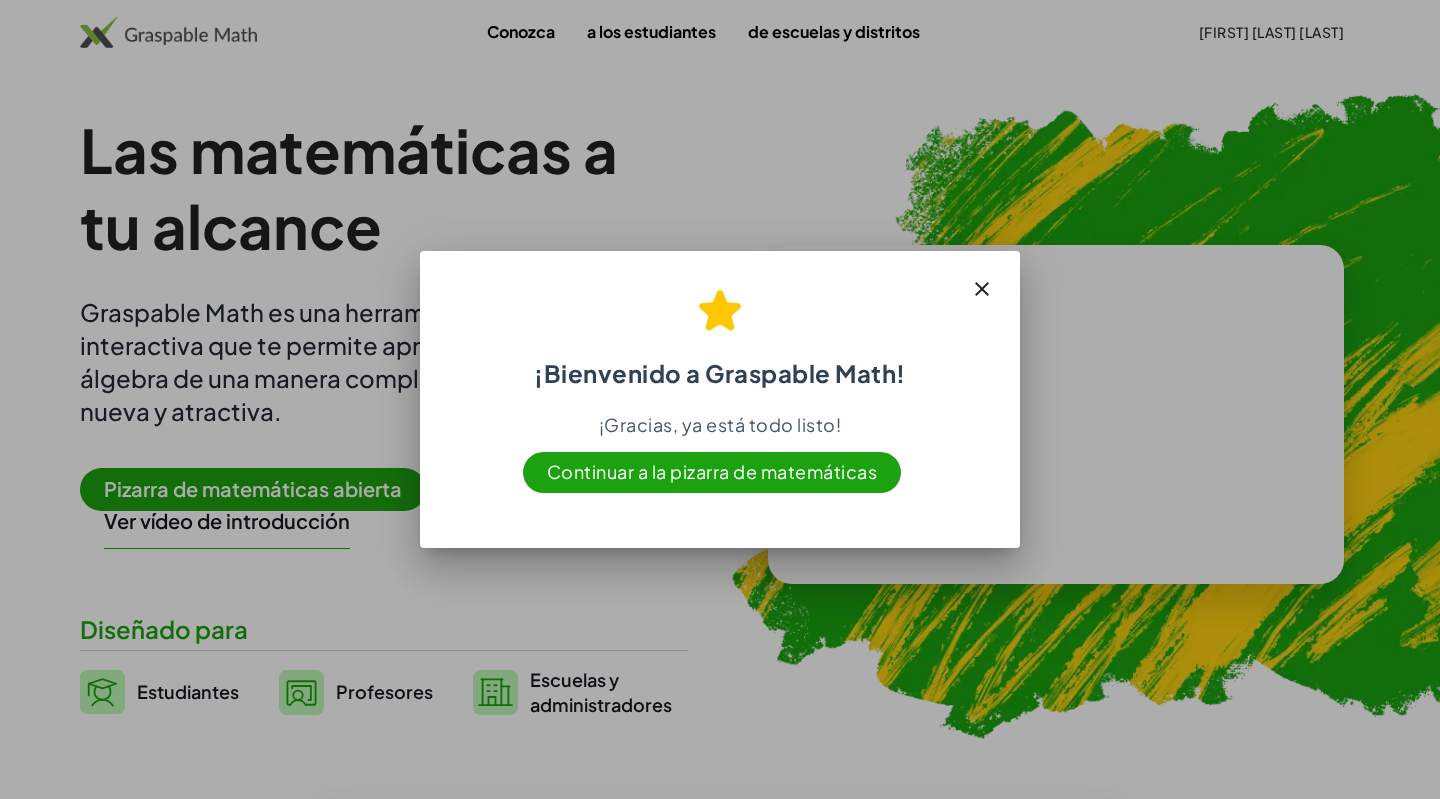 click on "Continuar a la pizarra de matemáticas" at bounding box center (712, 471) 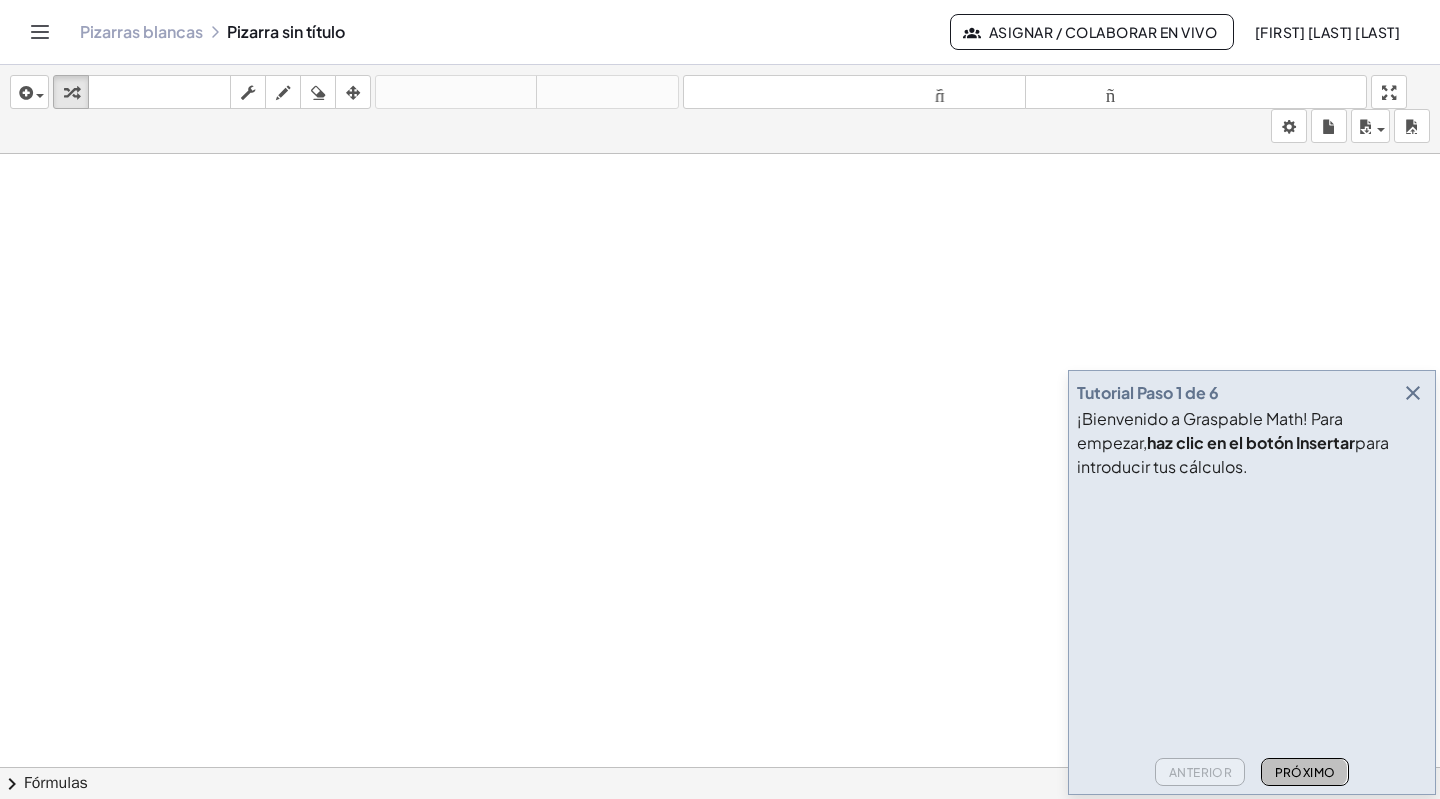 click on "Próximo" at bounding box center [1304, 772] 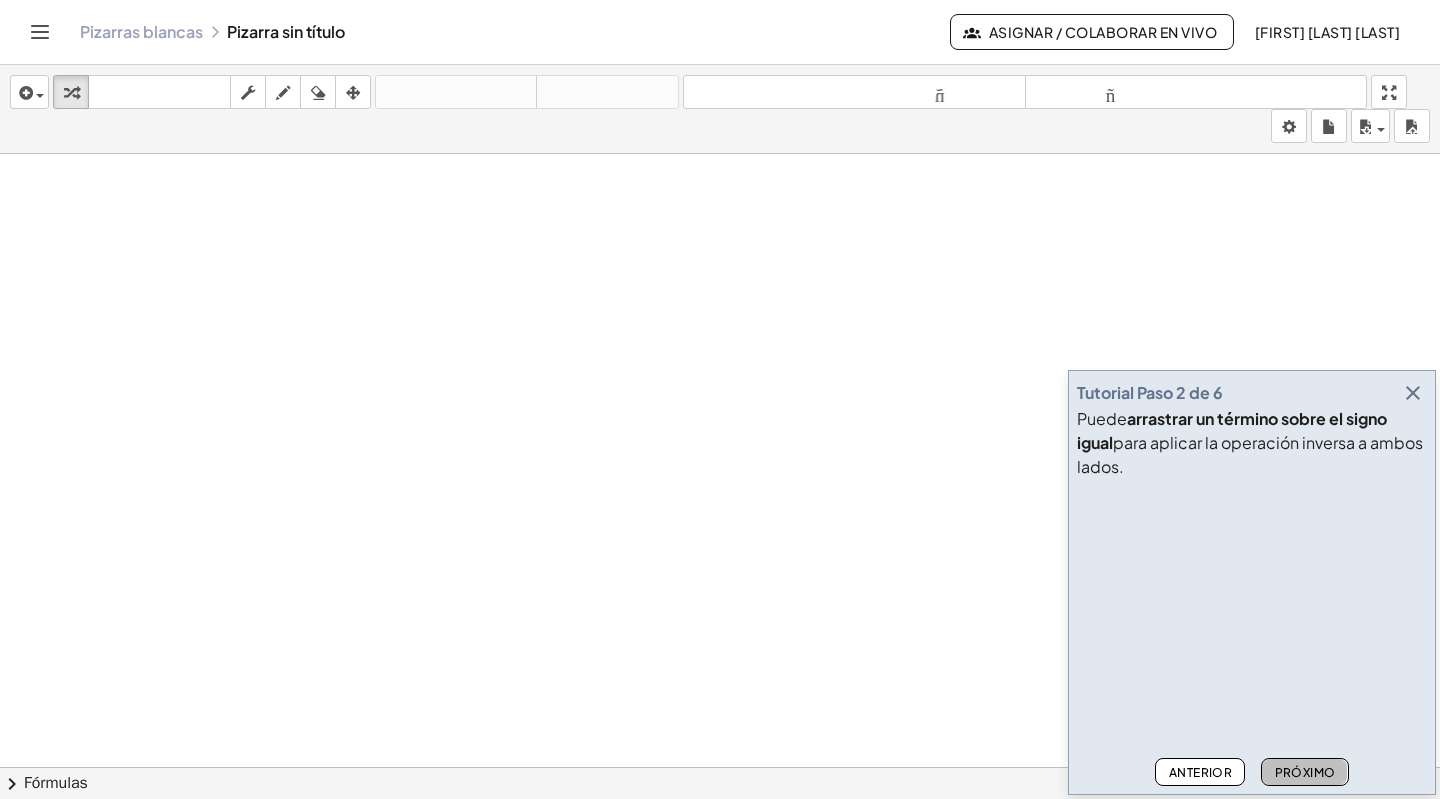 click on "Próximo" at bounding box center (1304, 772) 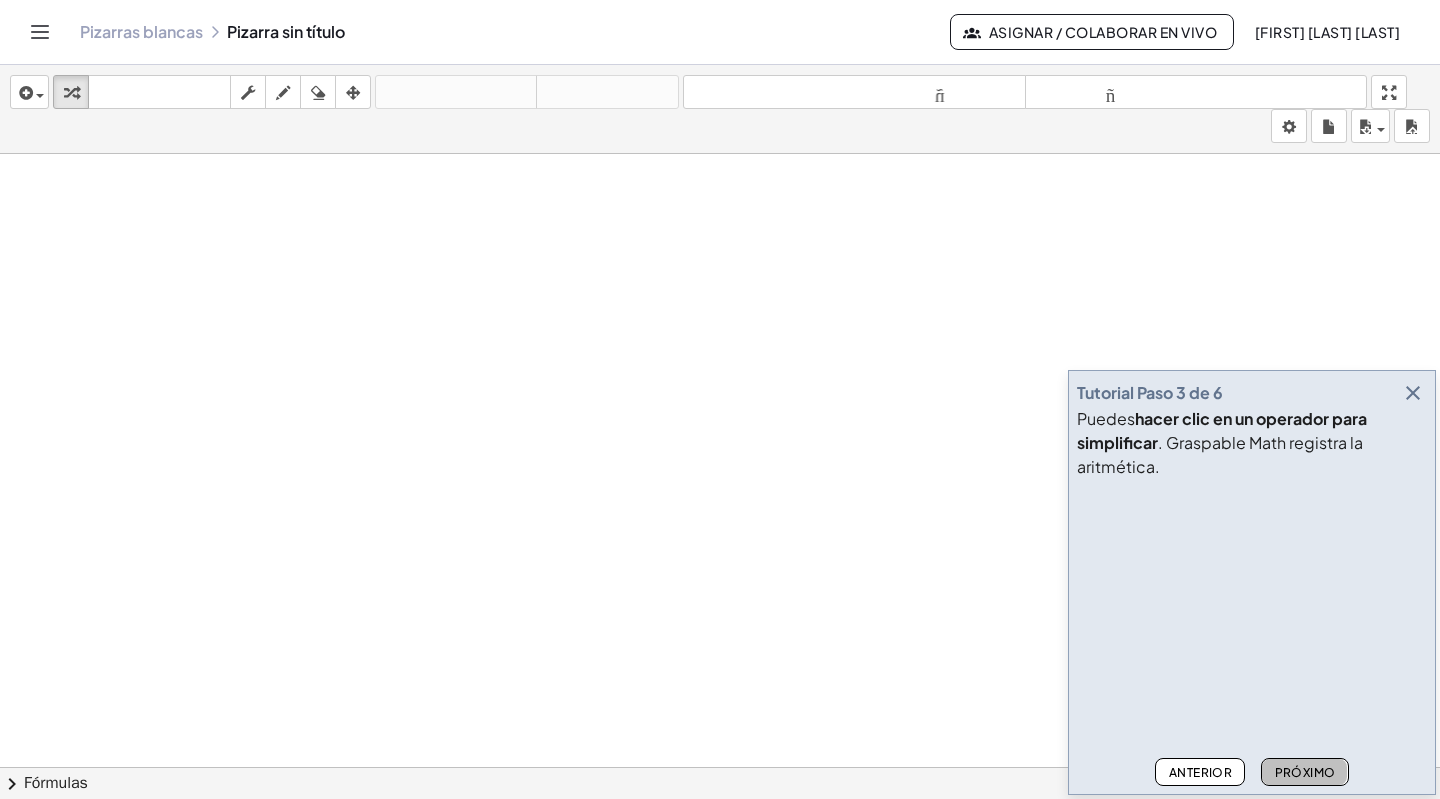 click on "Próximo" at bounding box center (1304, 772) 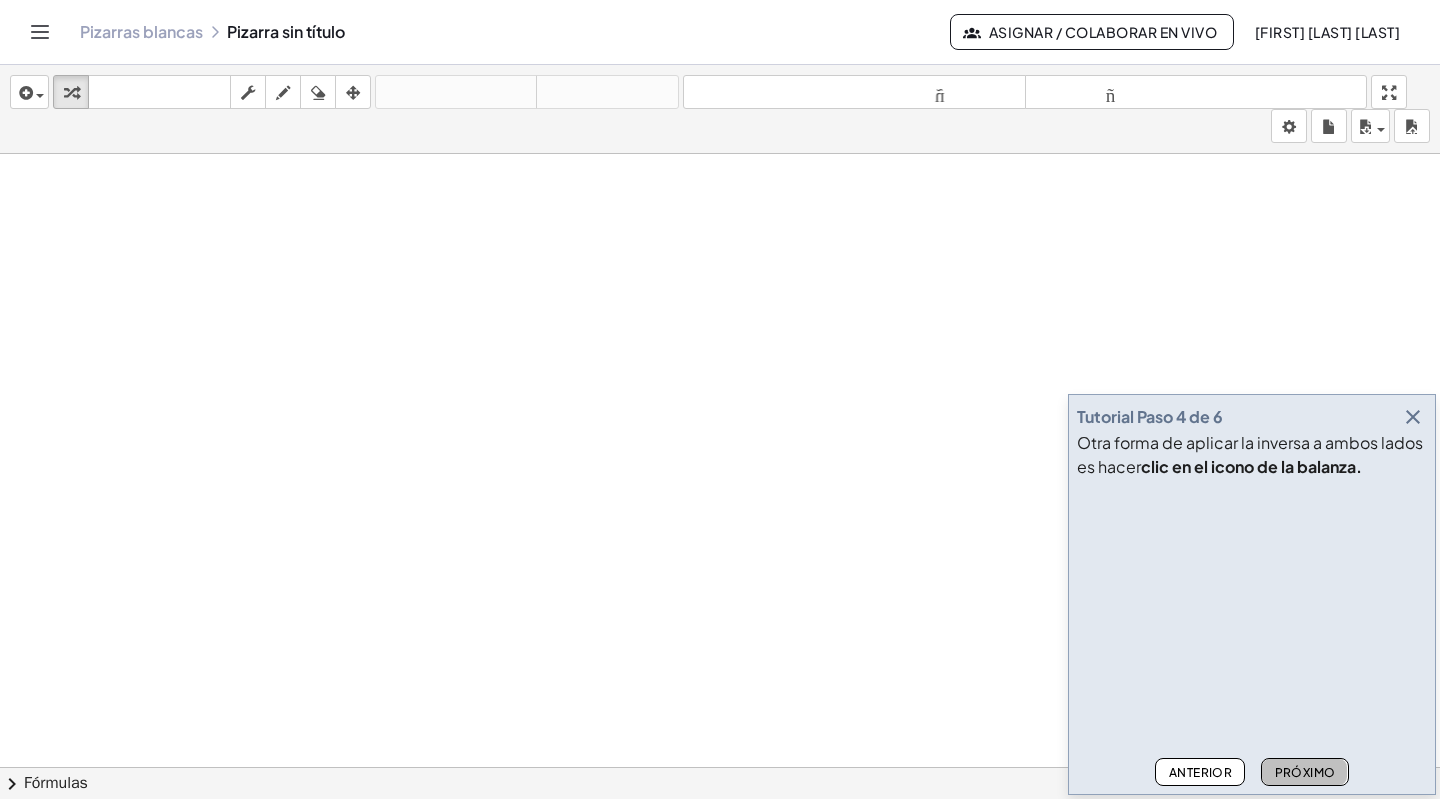 click on "Próximo" at bounding box center [1304, 772] 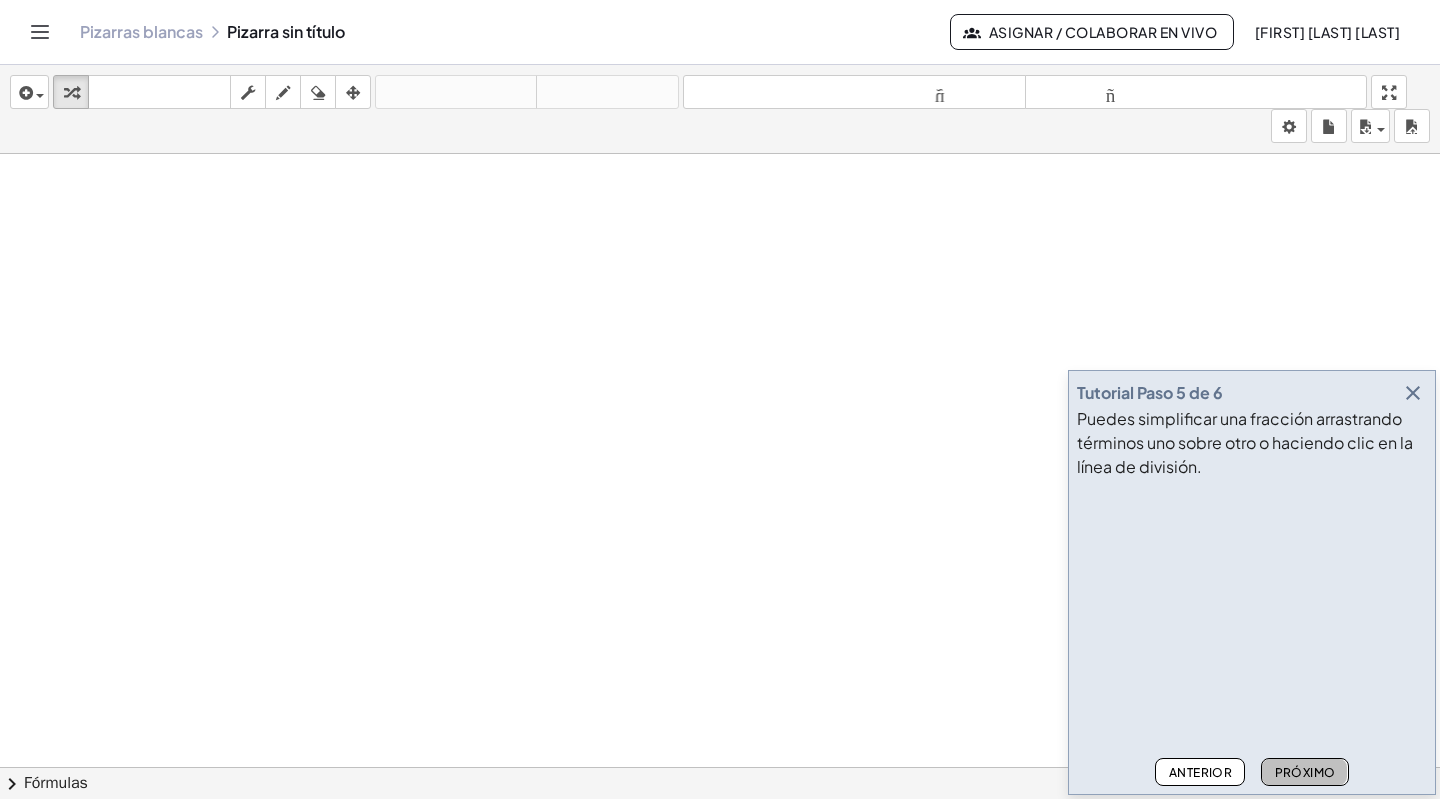 click on "Próximo" at bounding box center [1304, 772] 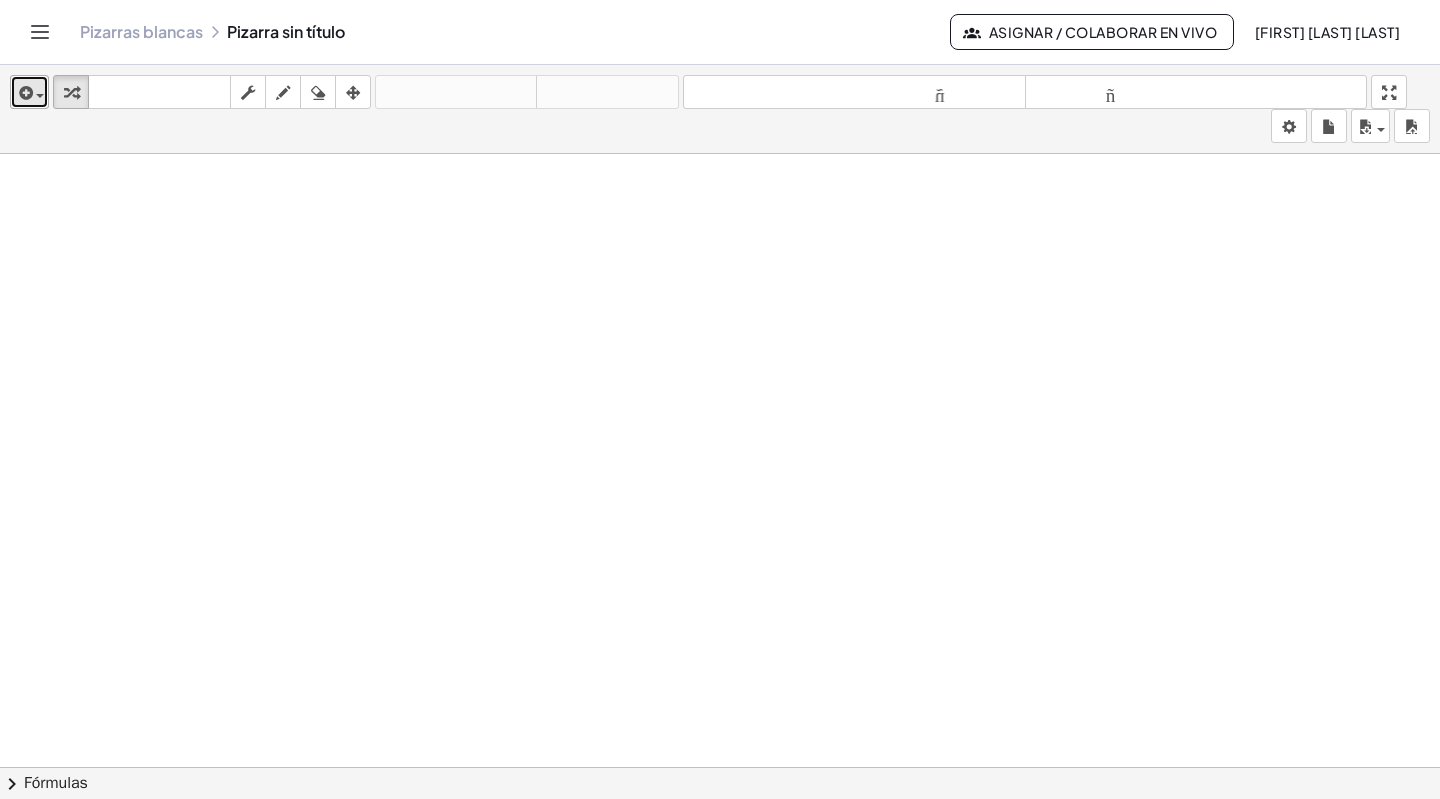 click on "insertar" at bounding box center [29, 92] 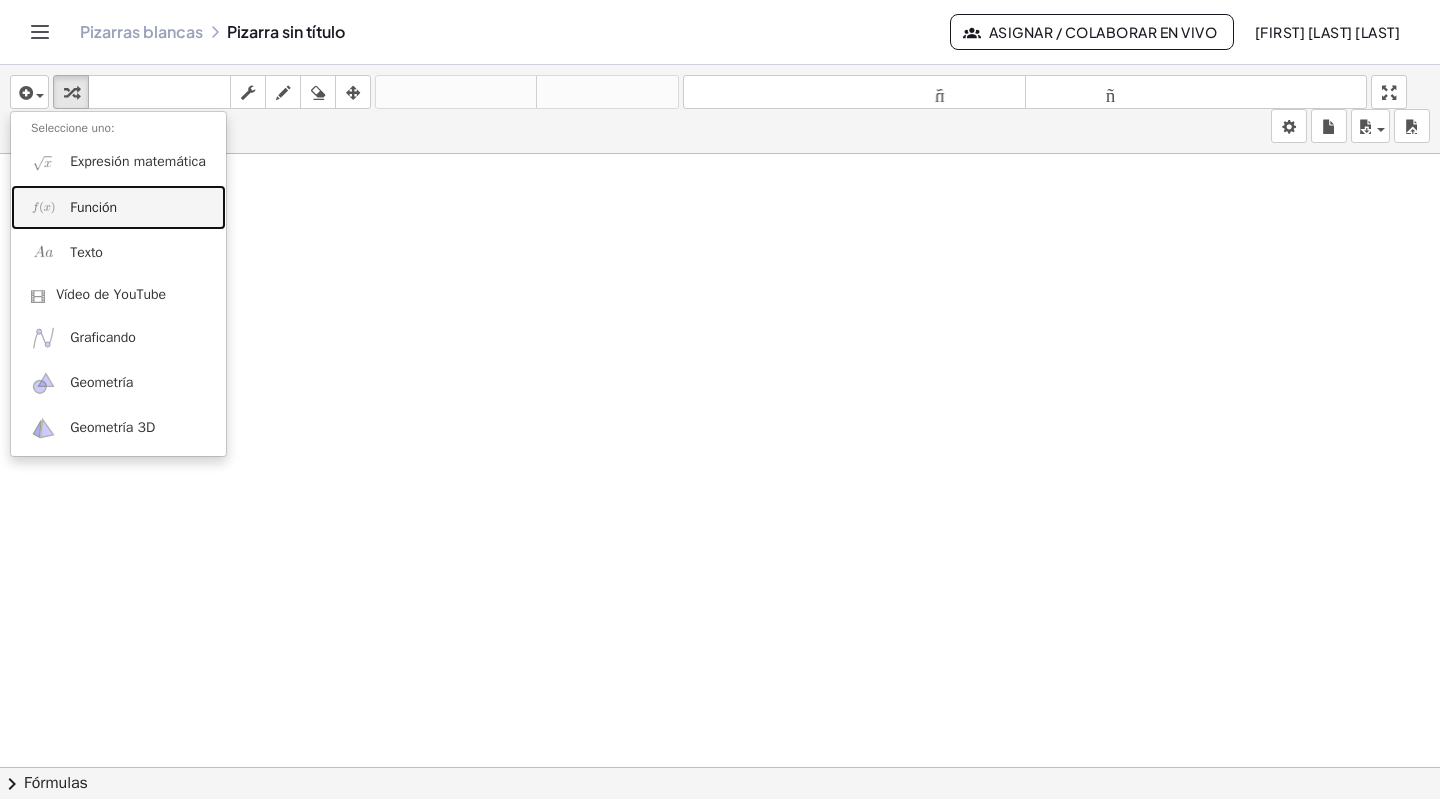 click on "Función" at bounding box center (93, 207) 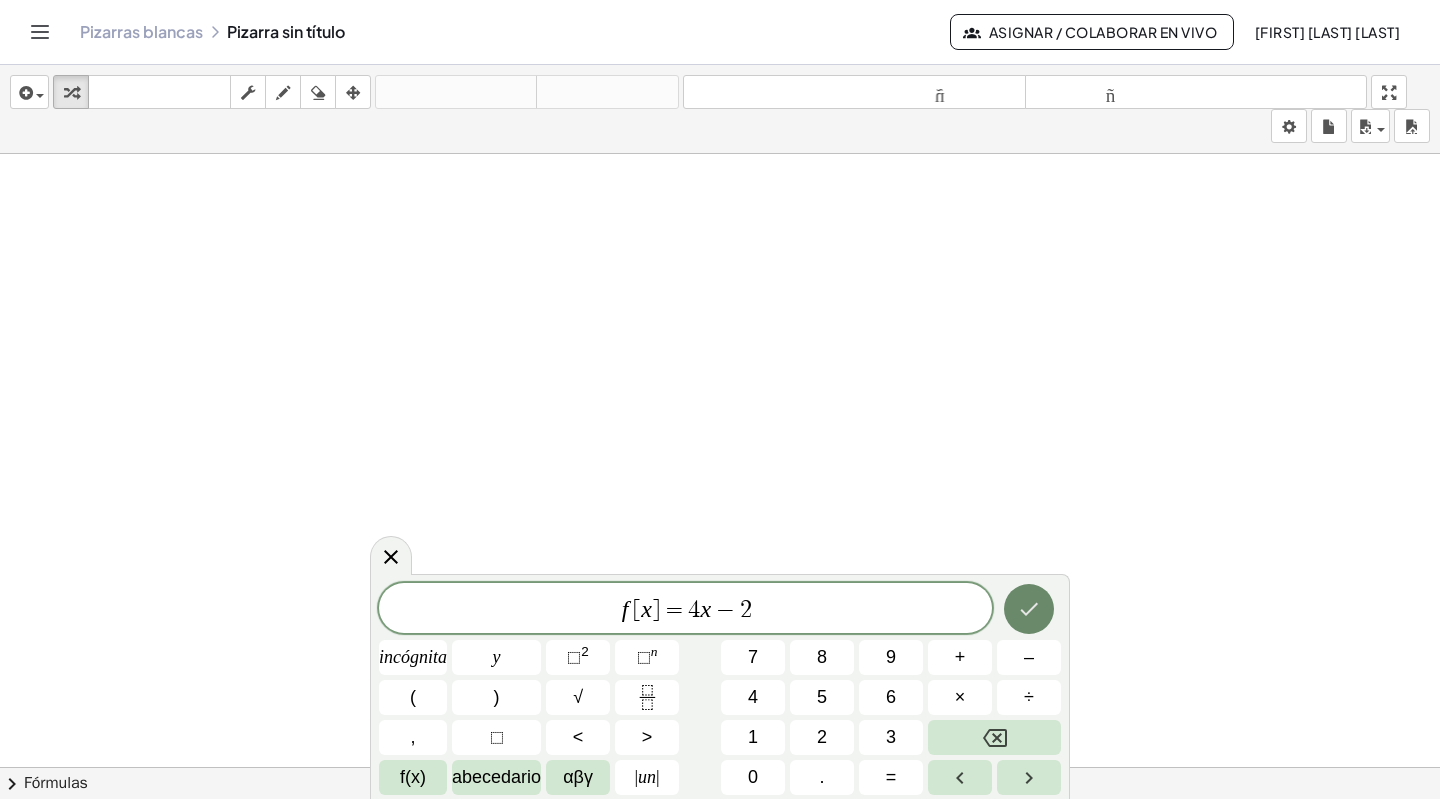 click 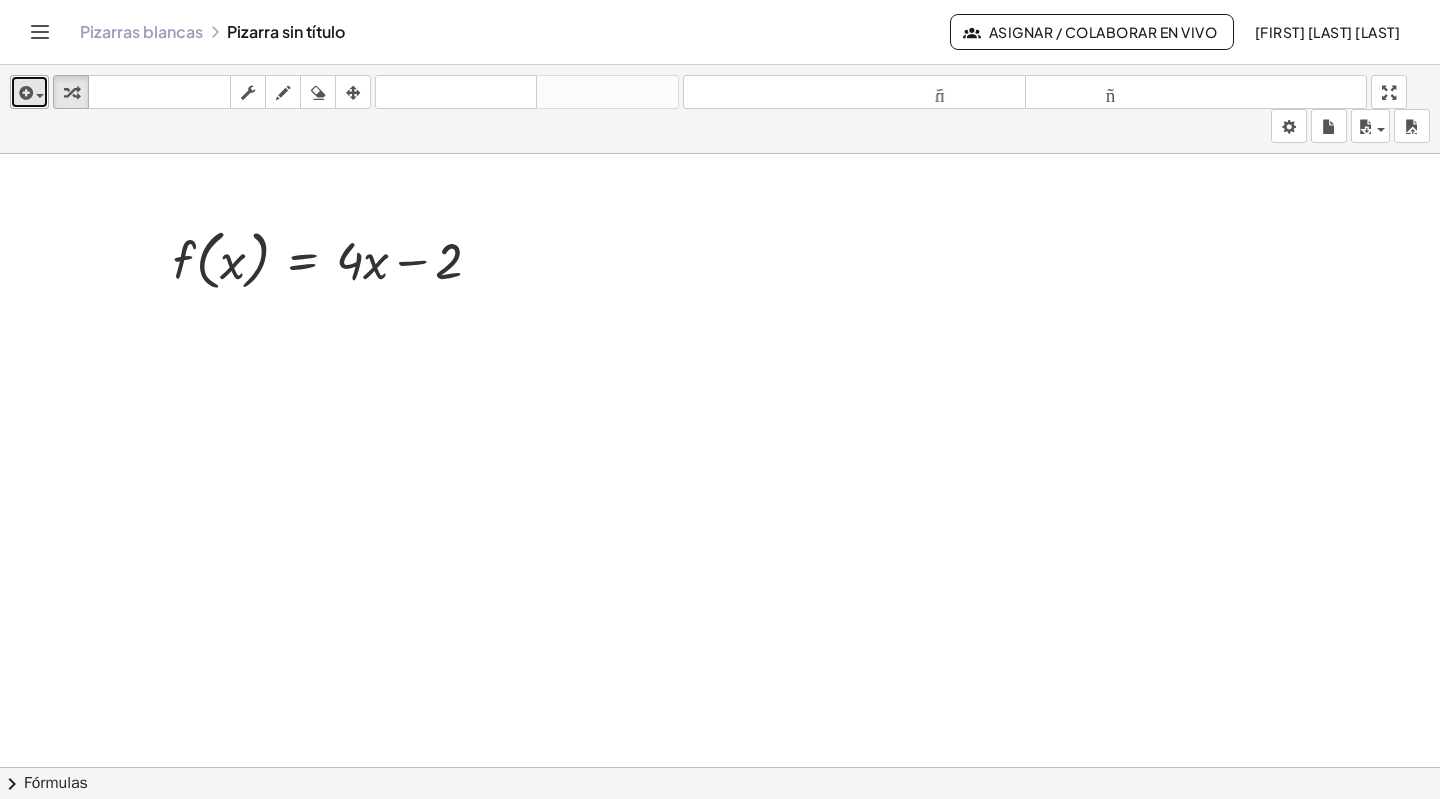 click at bounding box center (29, 92) 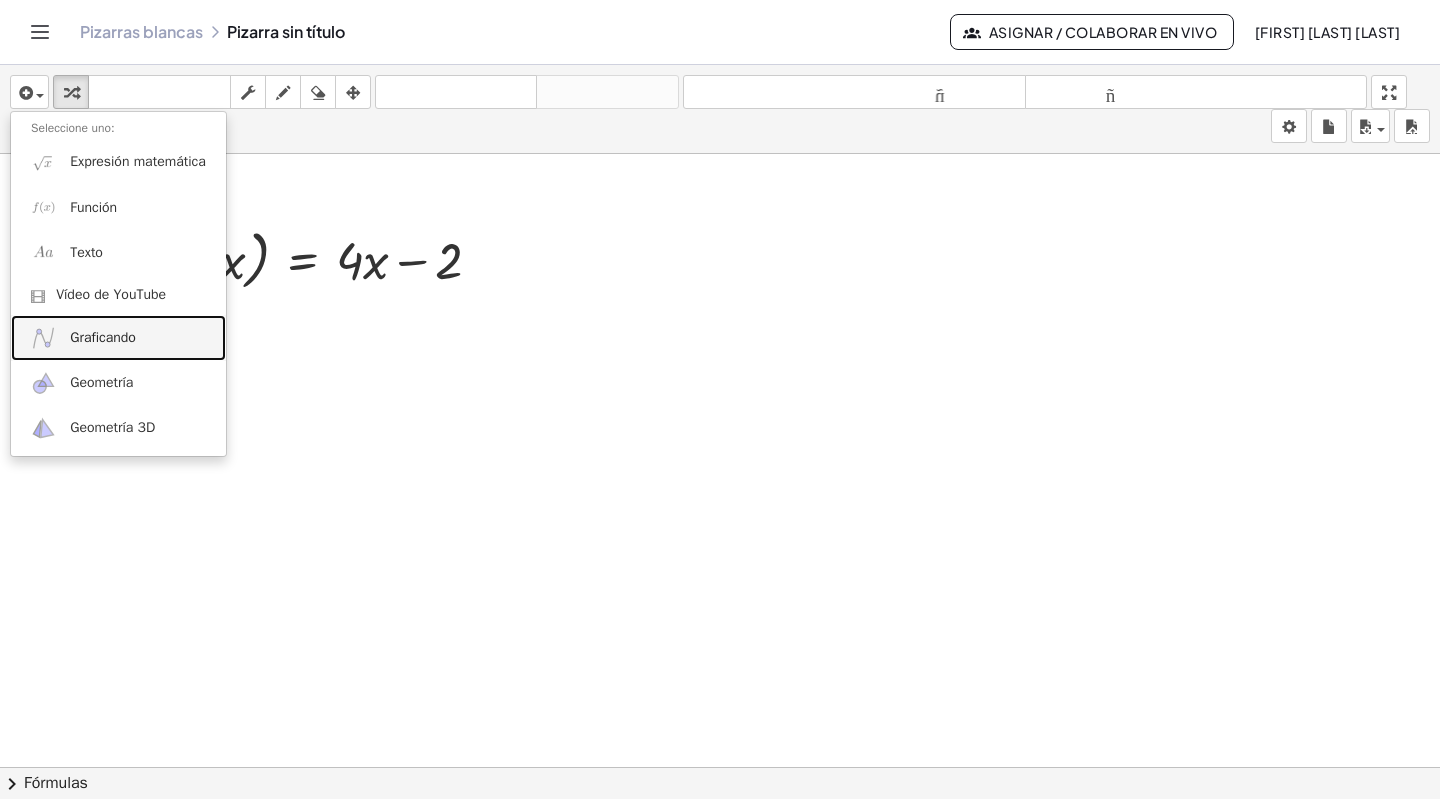 click on "Graficando" at bounding box center (103, 337) 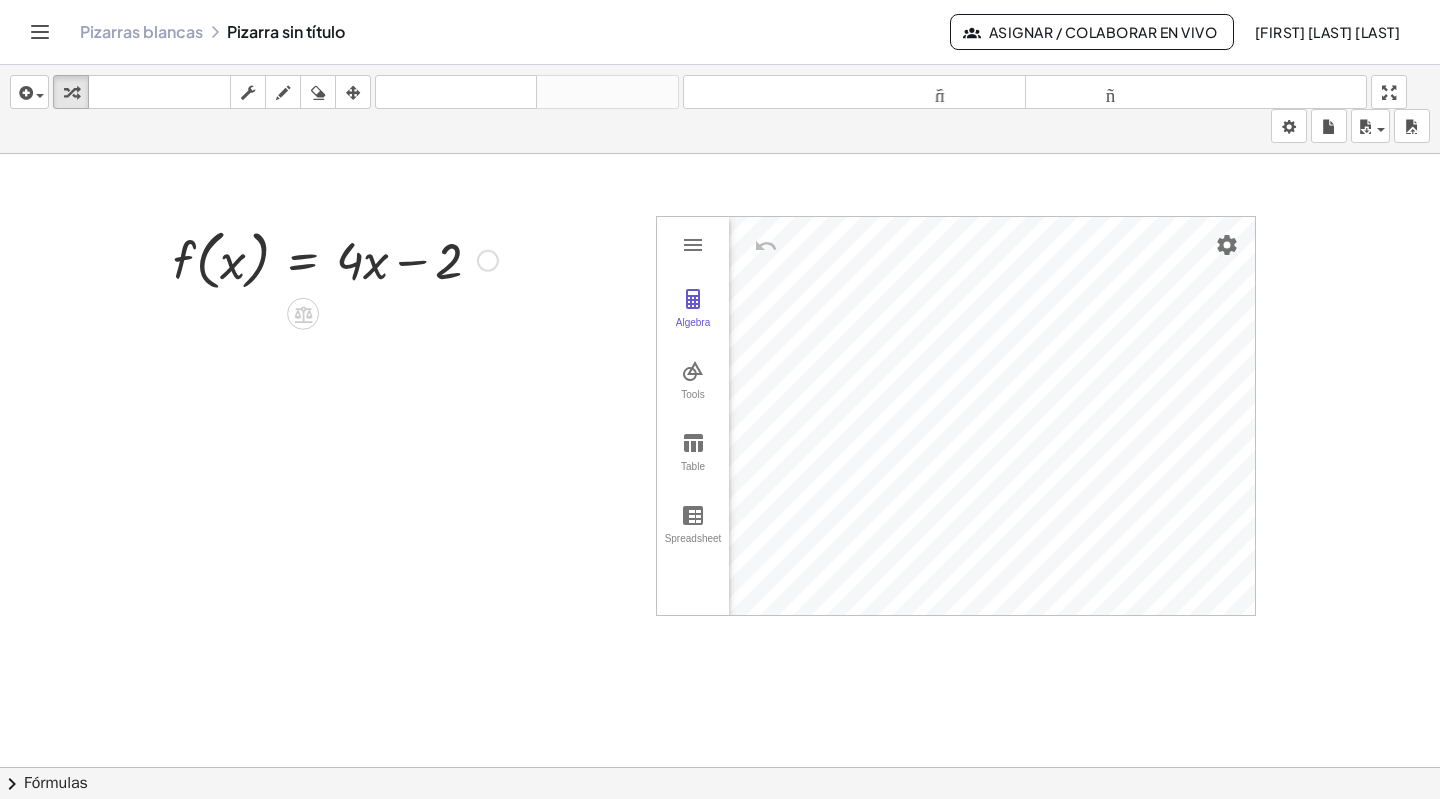 click at bounding box center [335, 259] 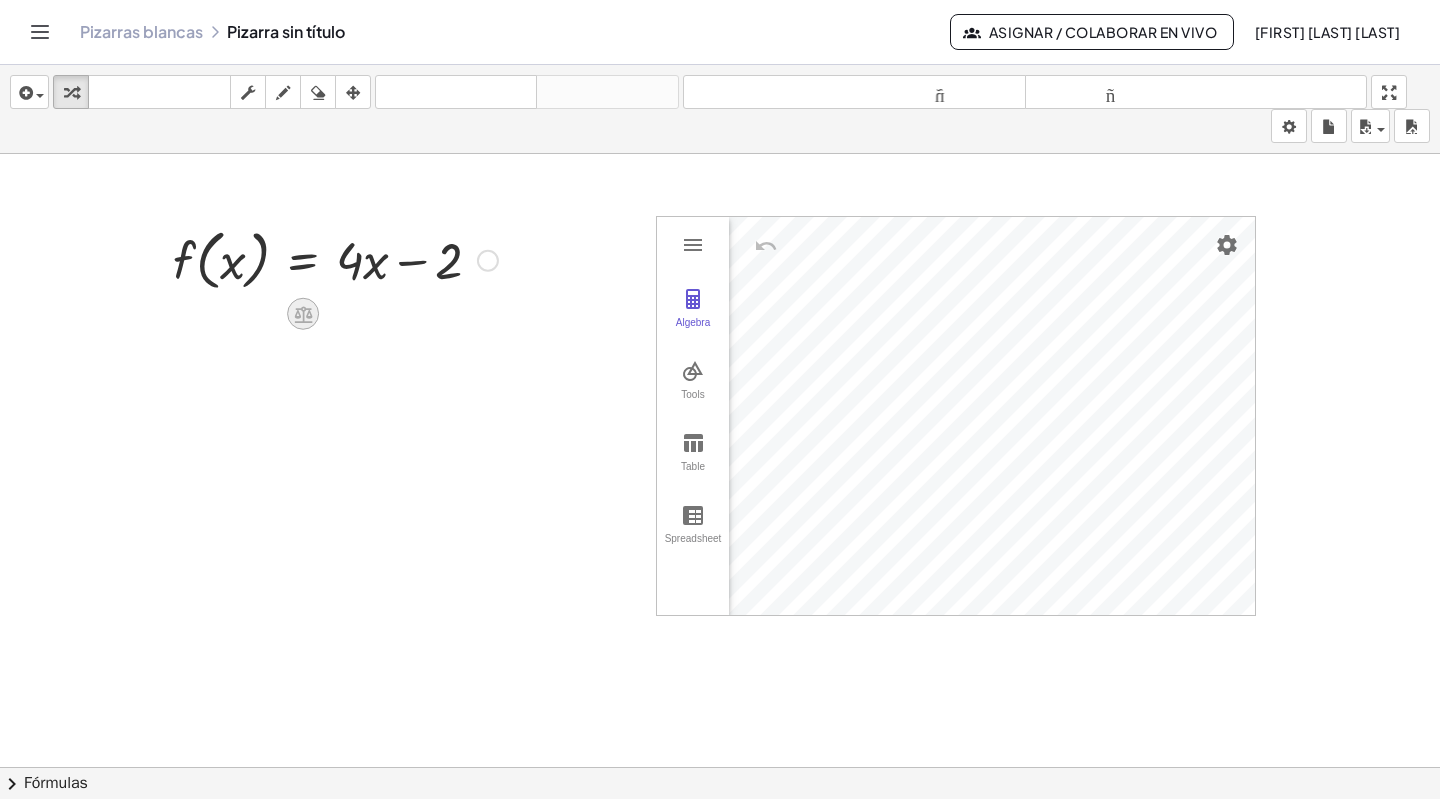 click 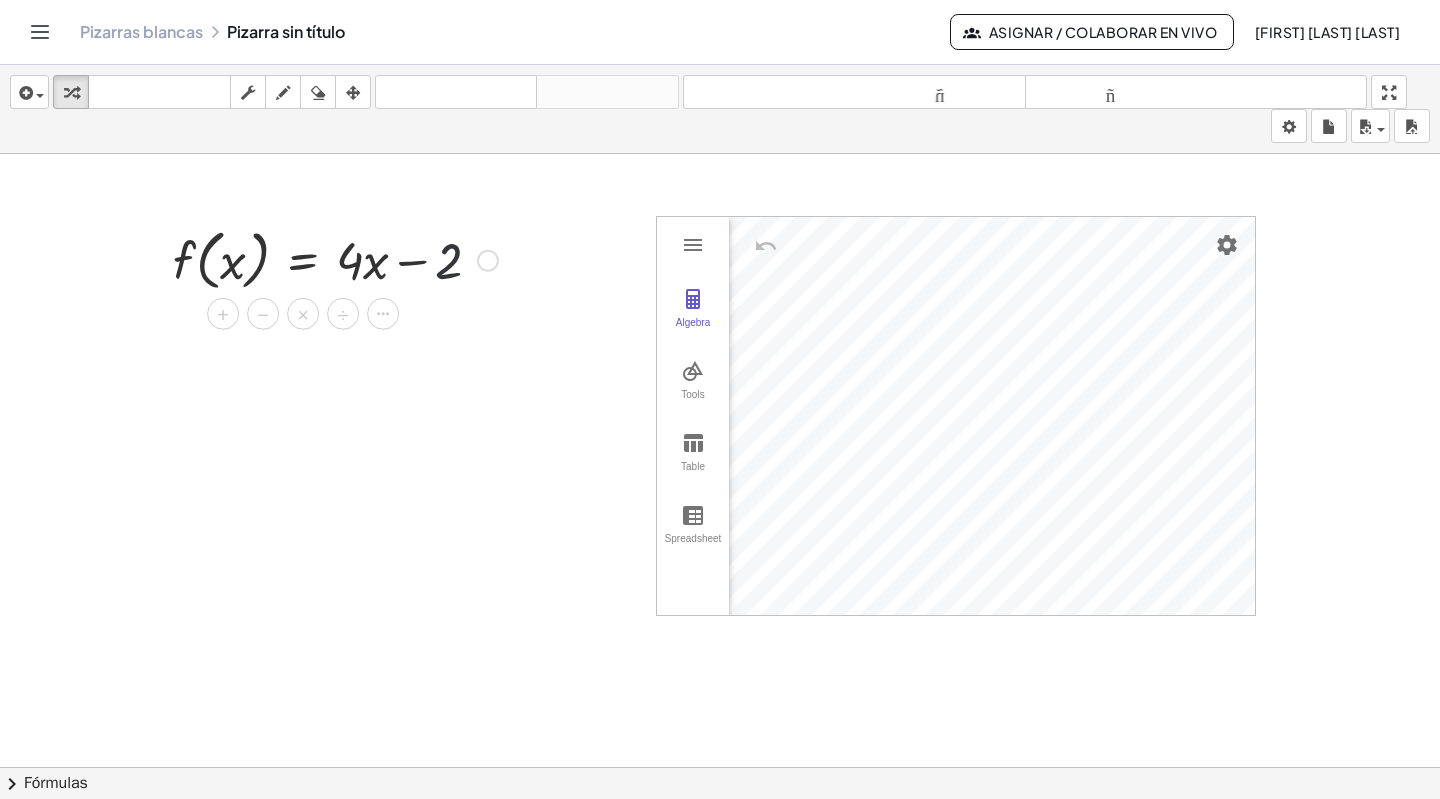 click at bounding box center [335, 259] 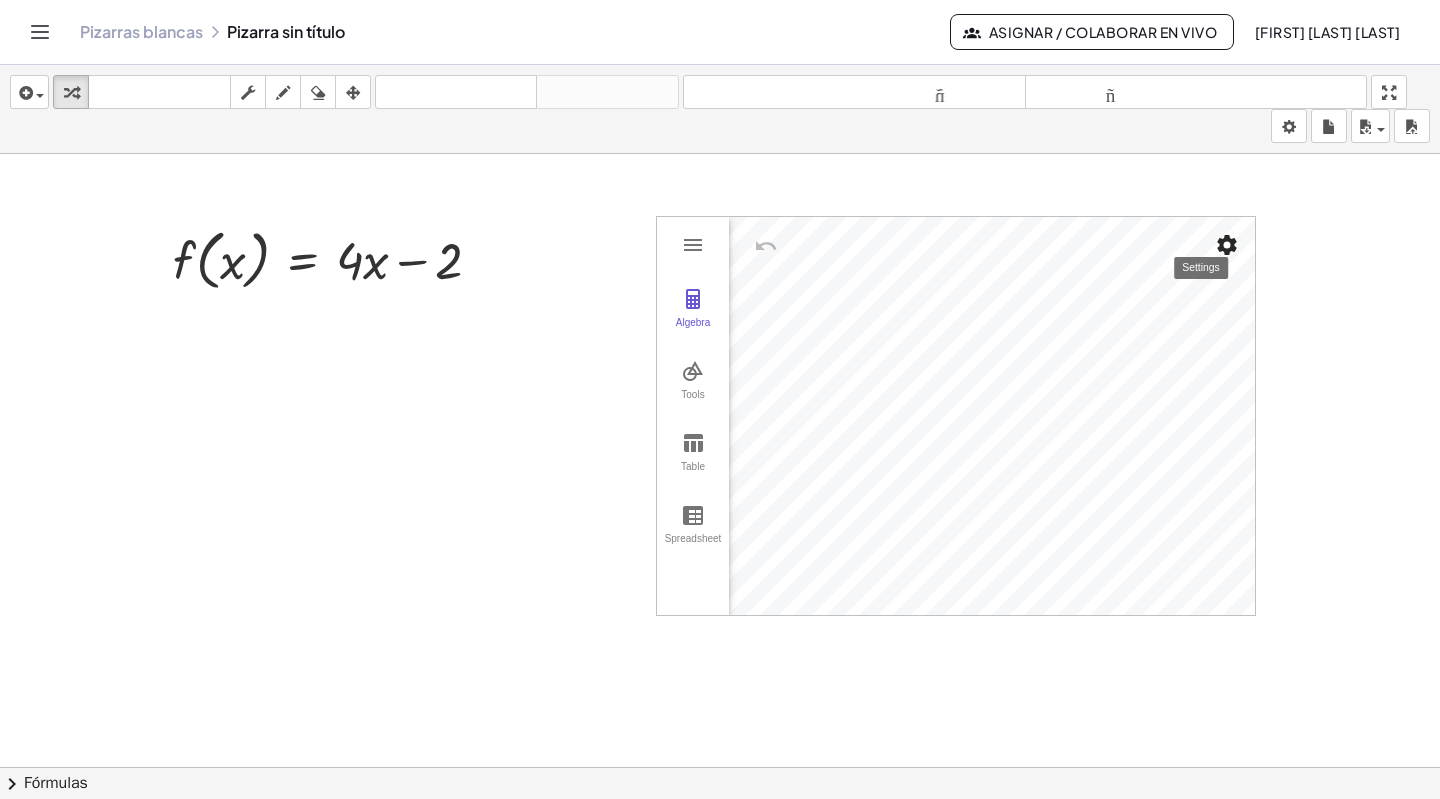 click at bounding box center [1227, 245] 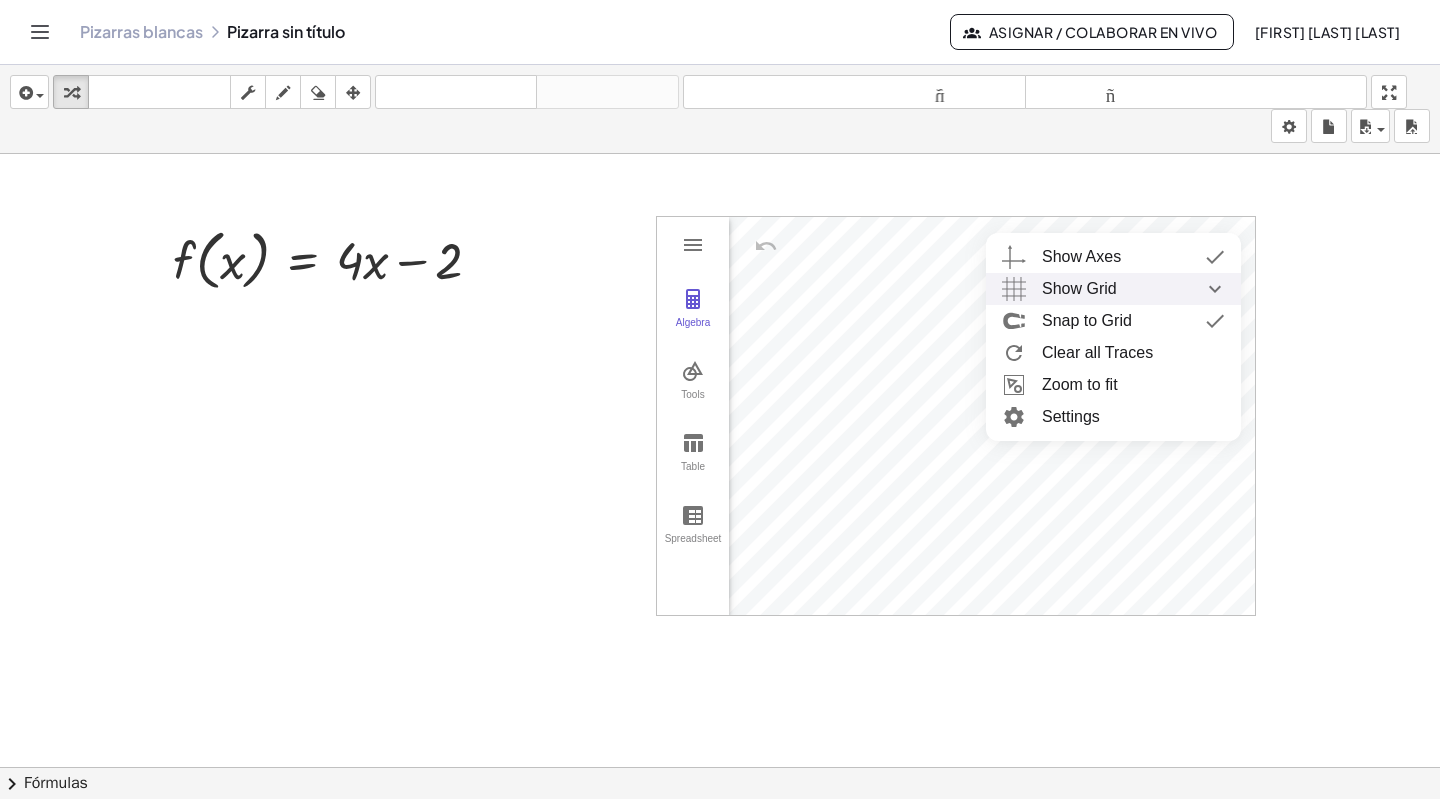 click on "Show Grid" at bounding box center [1079, 289] 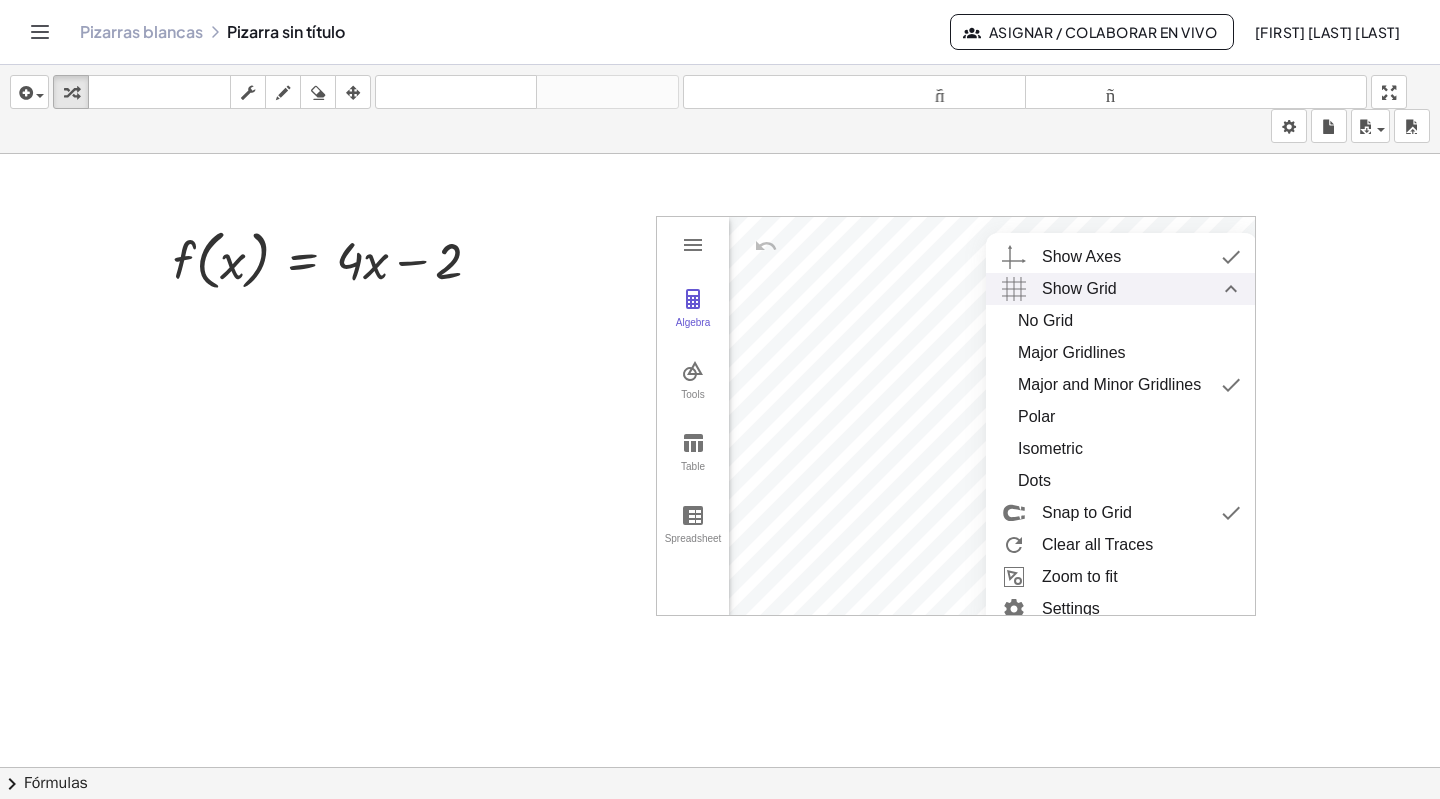 click on "Show Grid" at bounding box center (1079, 289) 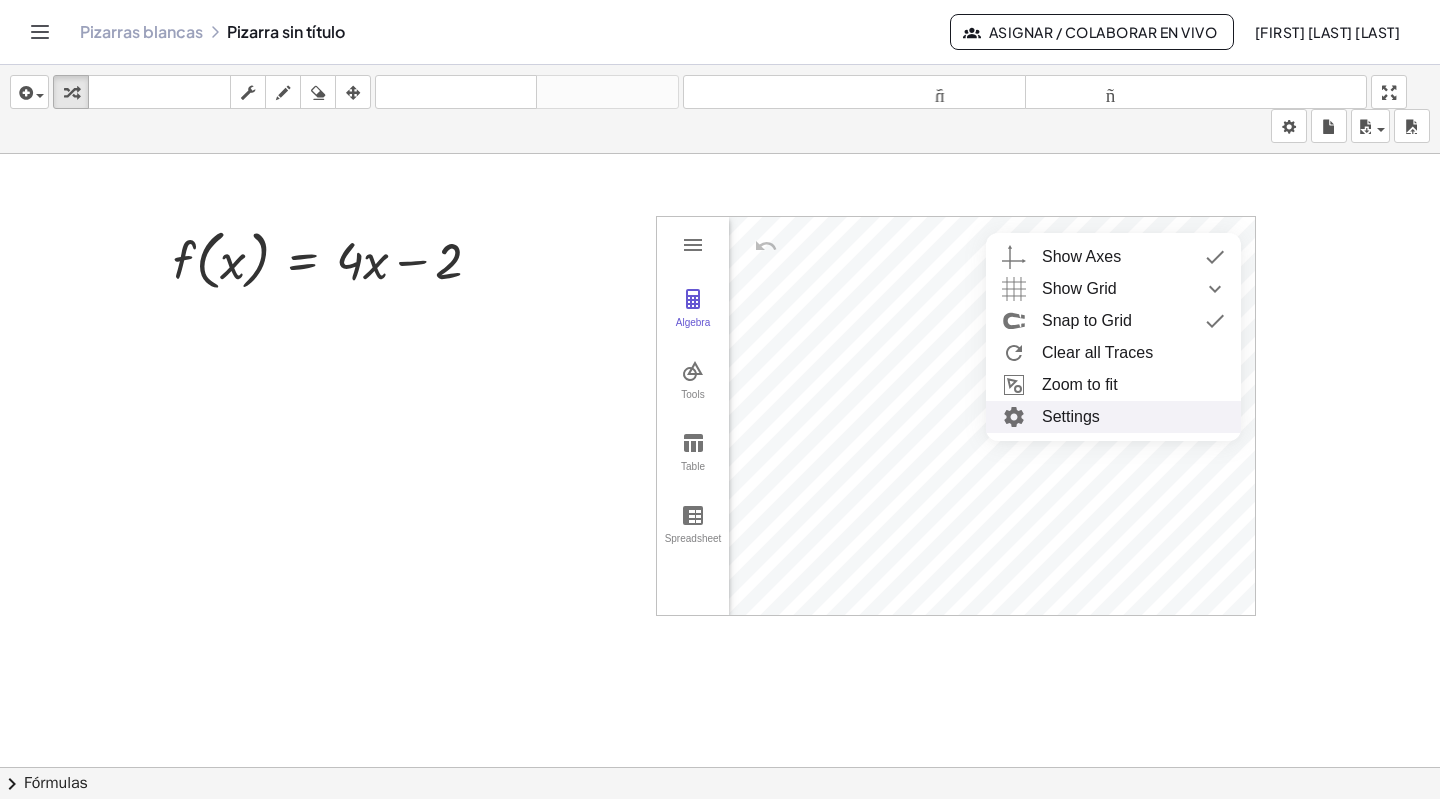 click on "Settings" at bounding box center (1113, 417) 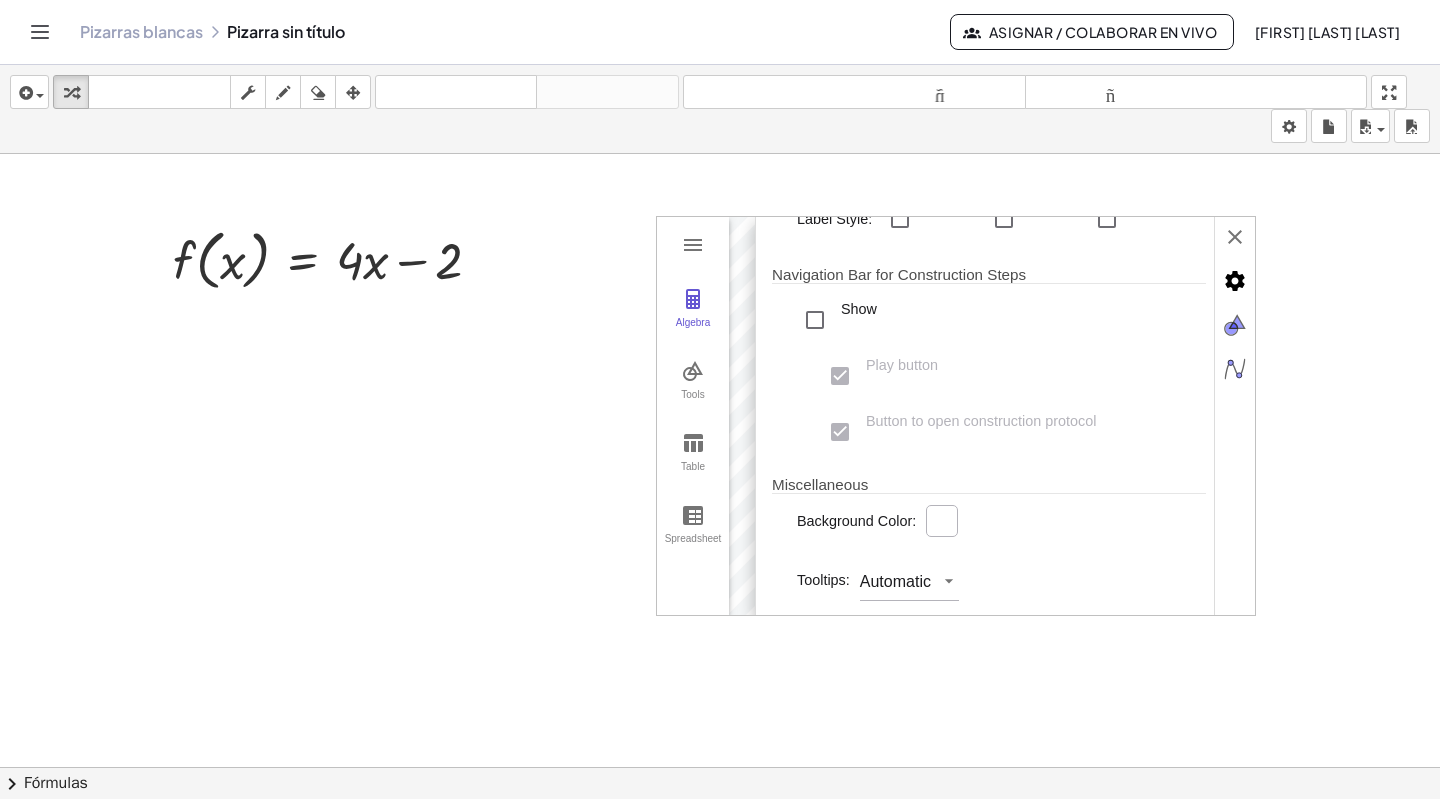 scroll, scrollTop: 456, scrollLeft: 0, axis: vertical 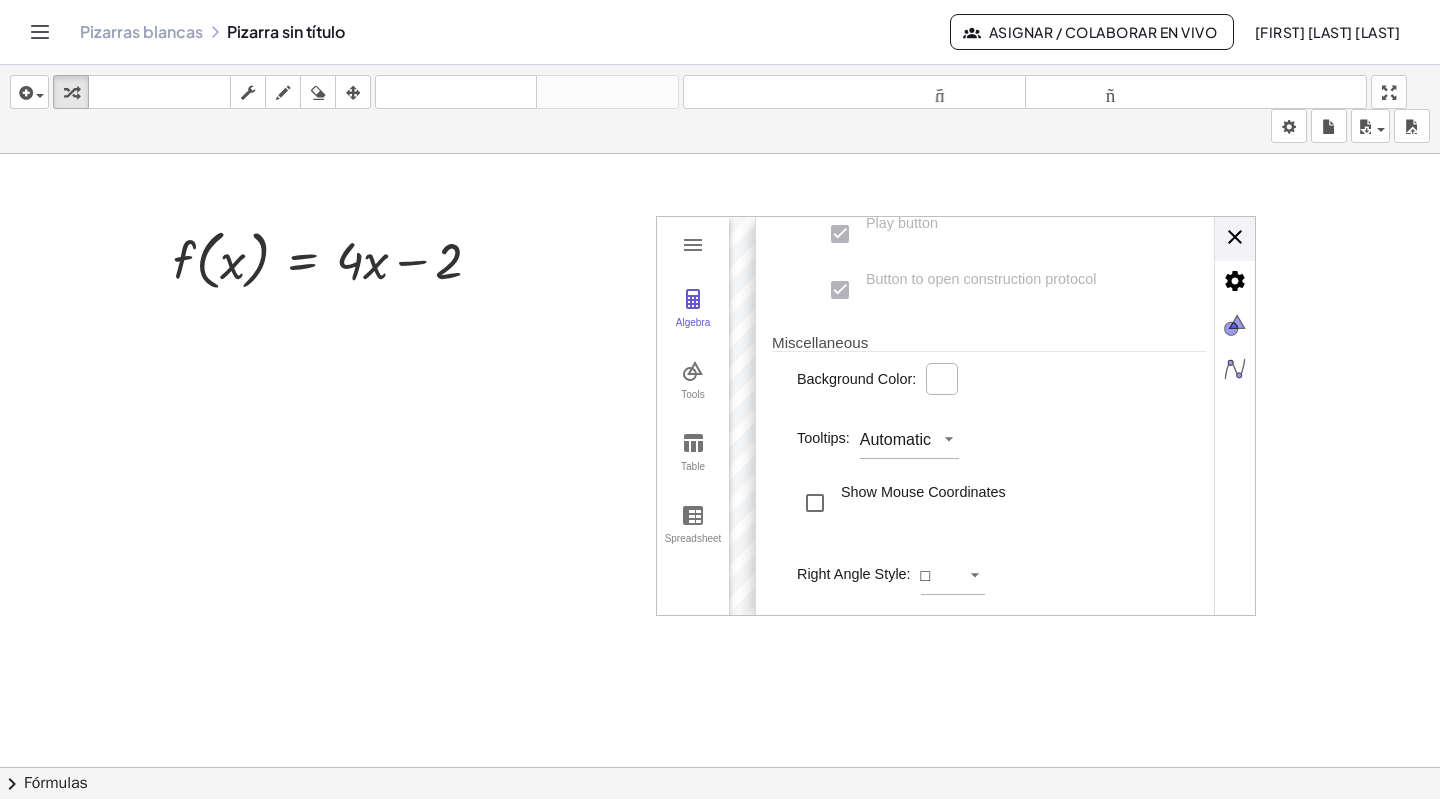 click on "Algebra Tools Table Spreadsheet GeoGebra Graphing Calculator Basic Tools Move Point Slider Intersect Extremum Roots Best Fit Line Edit Select Objects Move Graphics View Delete Show / Hide Label Show / Hide Object Copy Visual Style Media Text Points Point Intersect Point on Object Attach / Detach Point Extremum Roots Complex Number List Lines Line Ray Vector Others Pen Freehand Function Button Check Box Input Box Basic xAxis yAxis Grid Dimensions x Min: ***** x Max: **** y Min: ***** y Max: **** xAxis : yAxis * : * Axes Show Axes Bold Color: Line Style: Label Style: Serif Bold Italic Navigation Bar for Construction Steps Show Play button Button to open construction protocol Miscellaneous Background Color: Tooltips: Automatic Show Mouse Coordinates Right Angle Style: □ Show xAxis Show Numbers Positive Direction Only Distance Ticks: |   |   | Label: Unit: Cross at: * Stick to Edge Selection Allowed Show yAxis Show Numbers Positive Direction Only Distance Ticks: |   |   | Label: Unit: * x:" at bounding box center (956, 416) 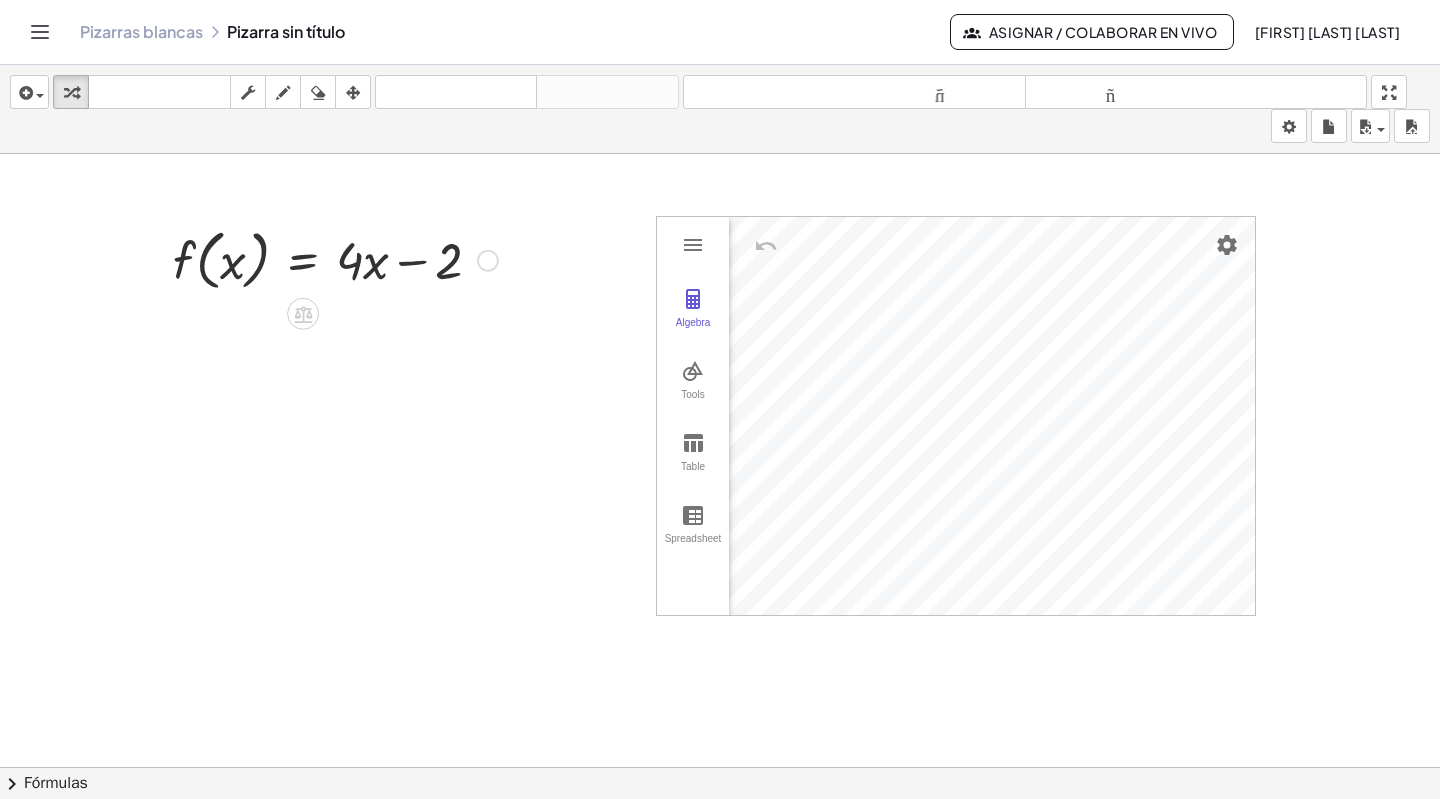 click at bounding box center (335, 259) 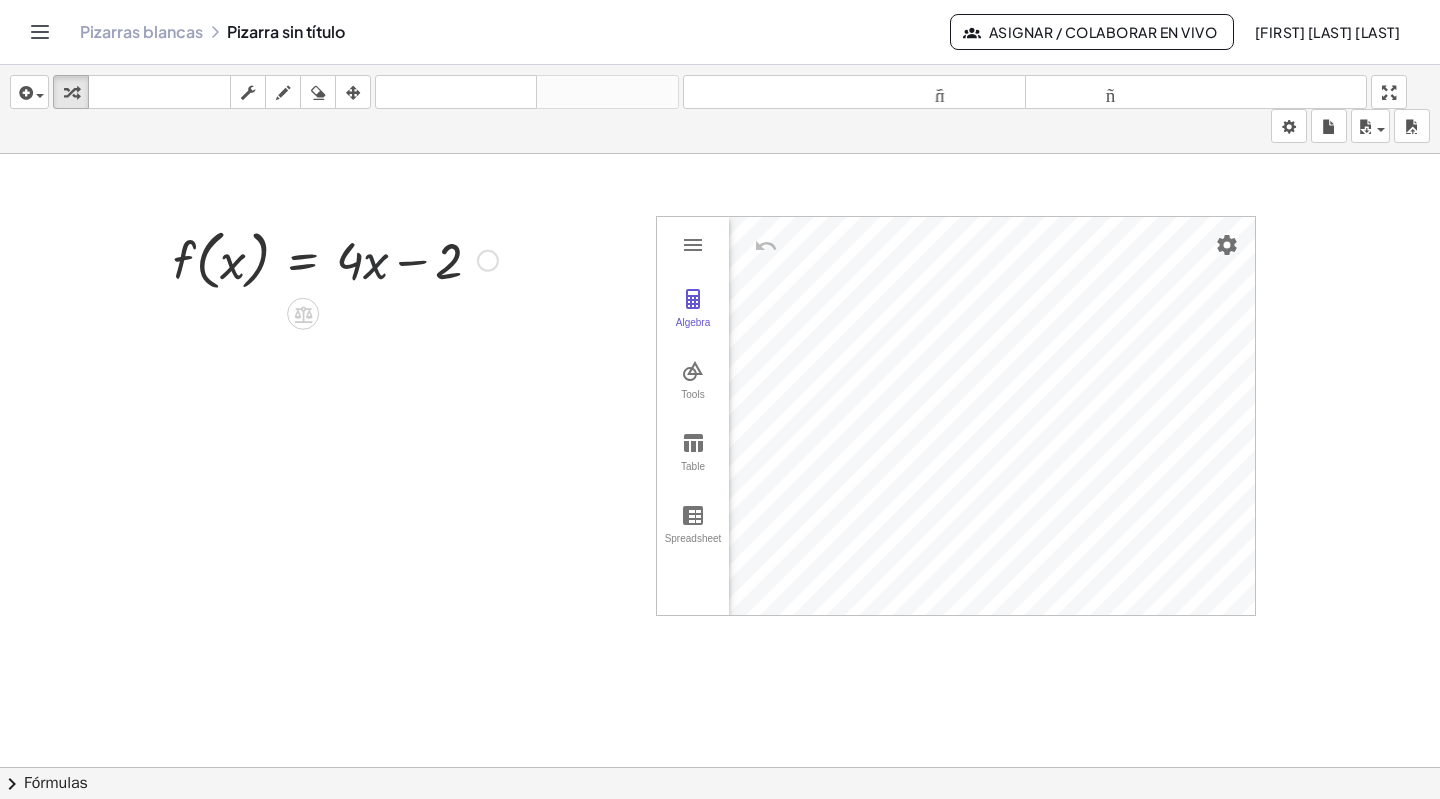 click at bounding box center [335, 259] 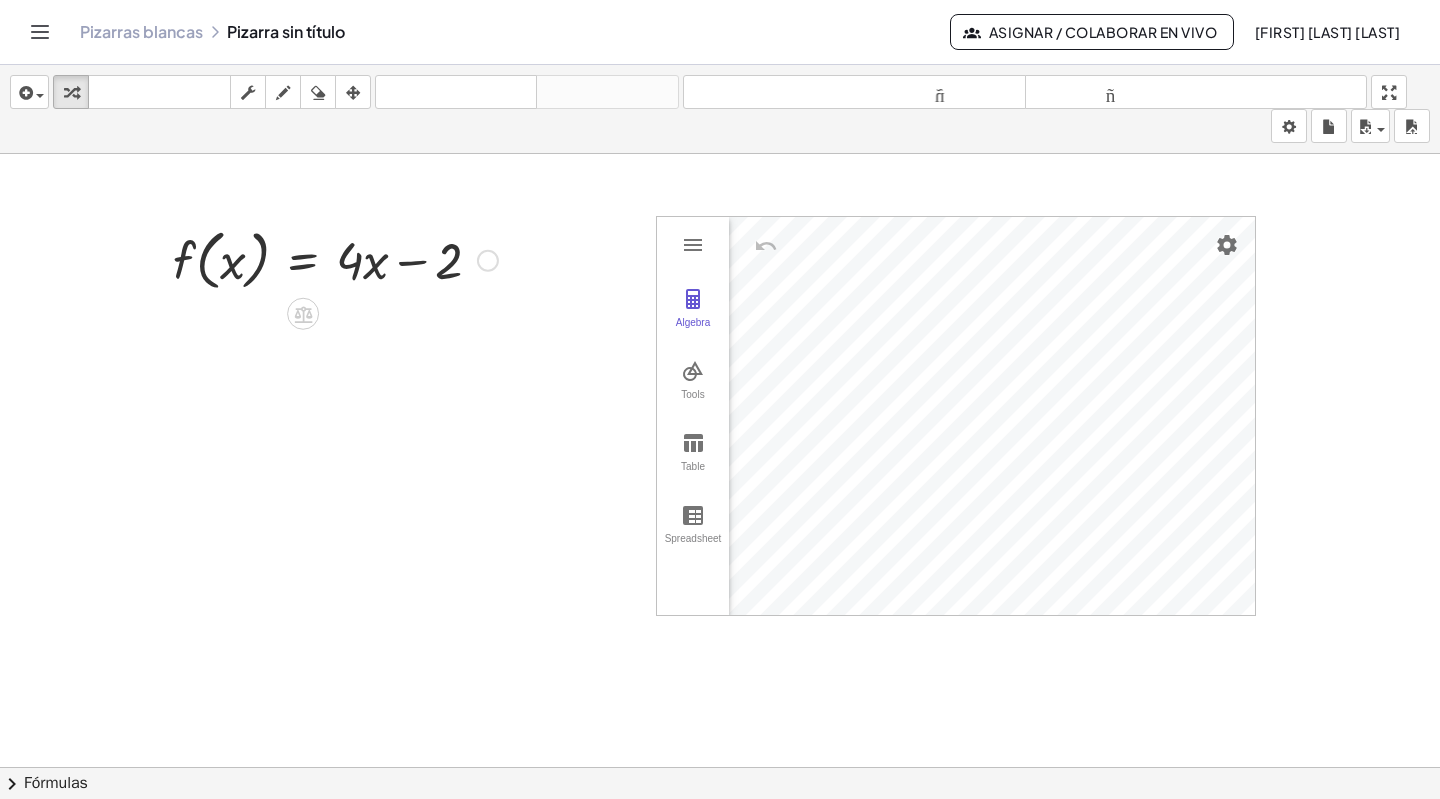 click at bounding box center [335, 259] 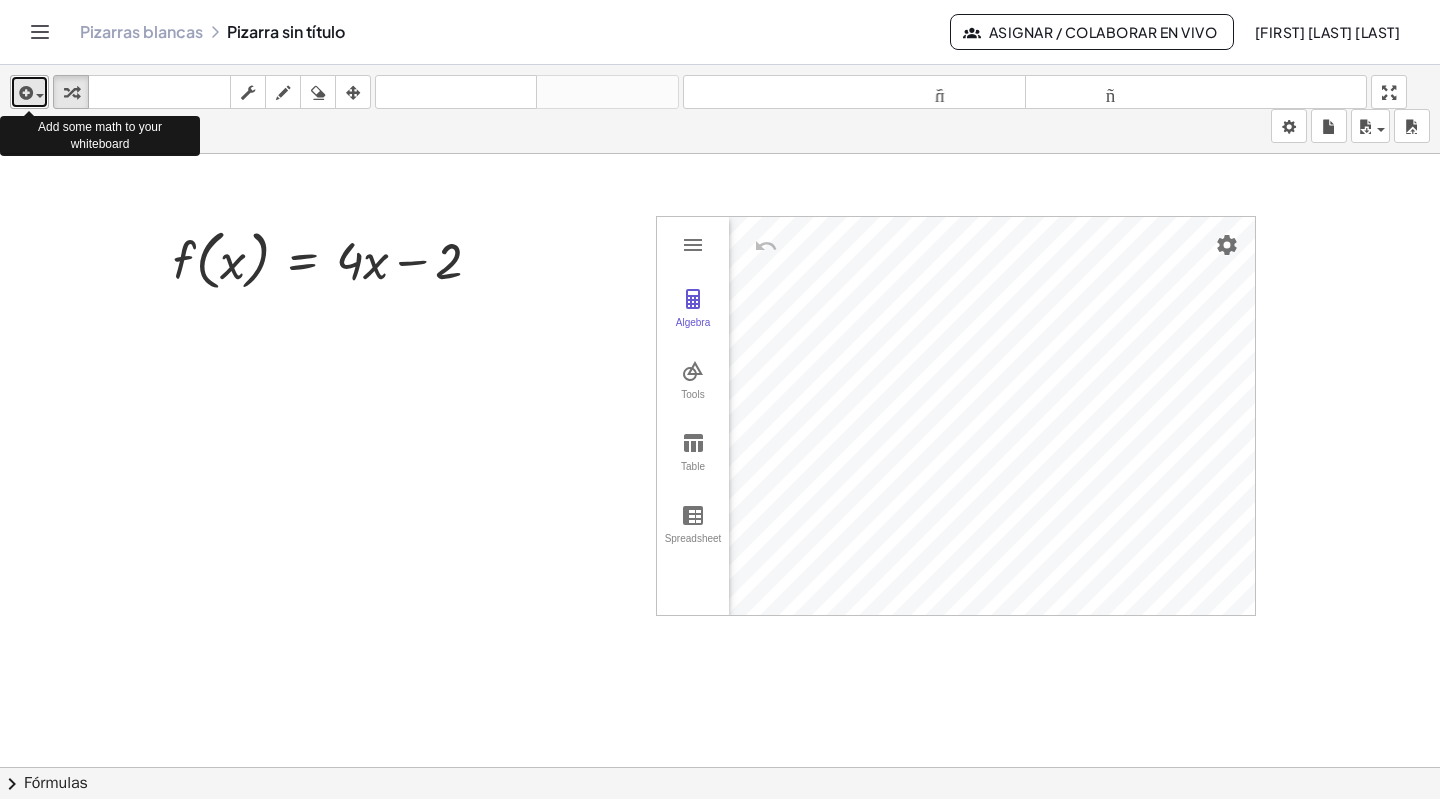 click at bounding box center (29, 92) 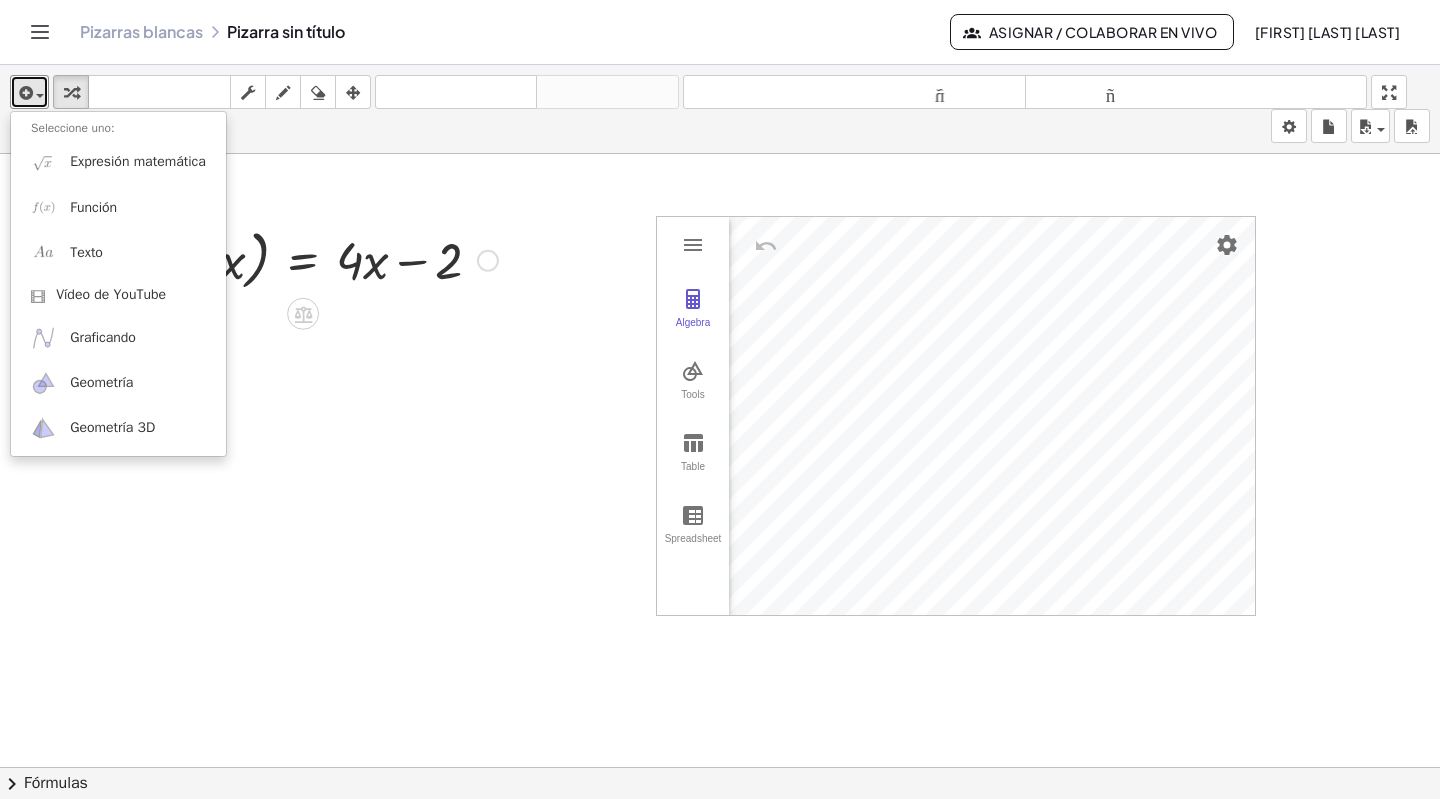 click at bounding box center (335, 259) 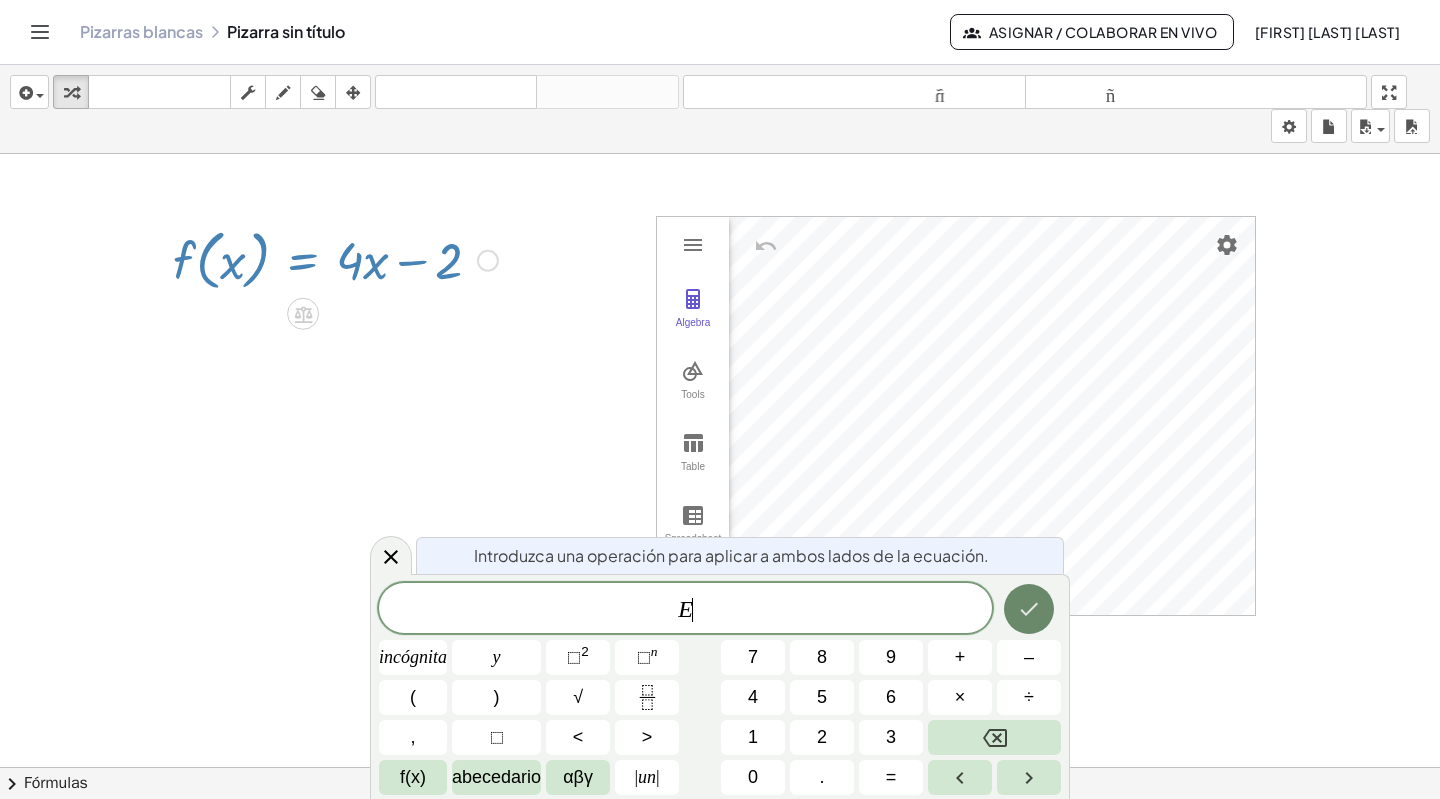 click 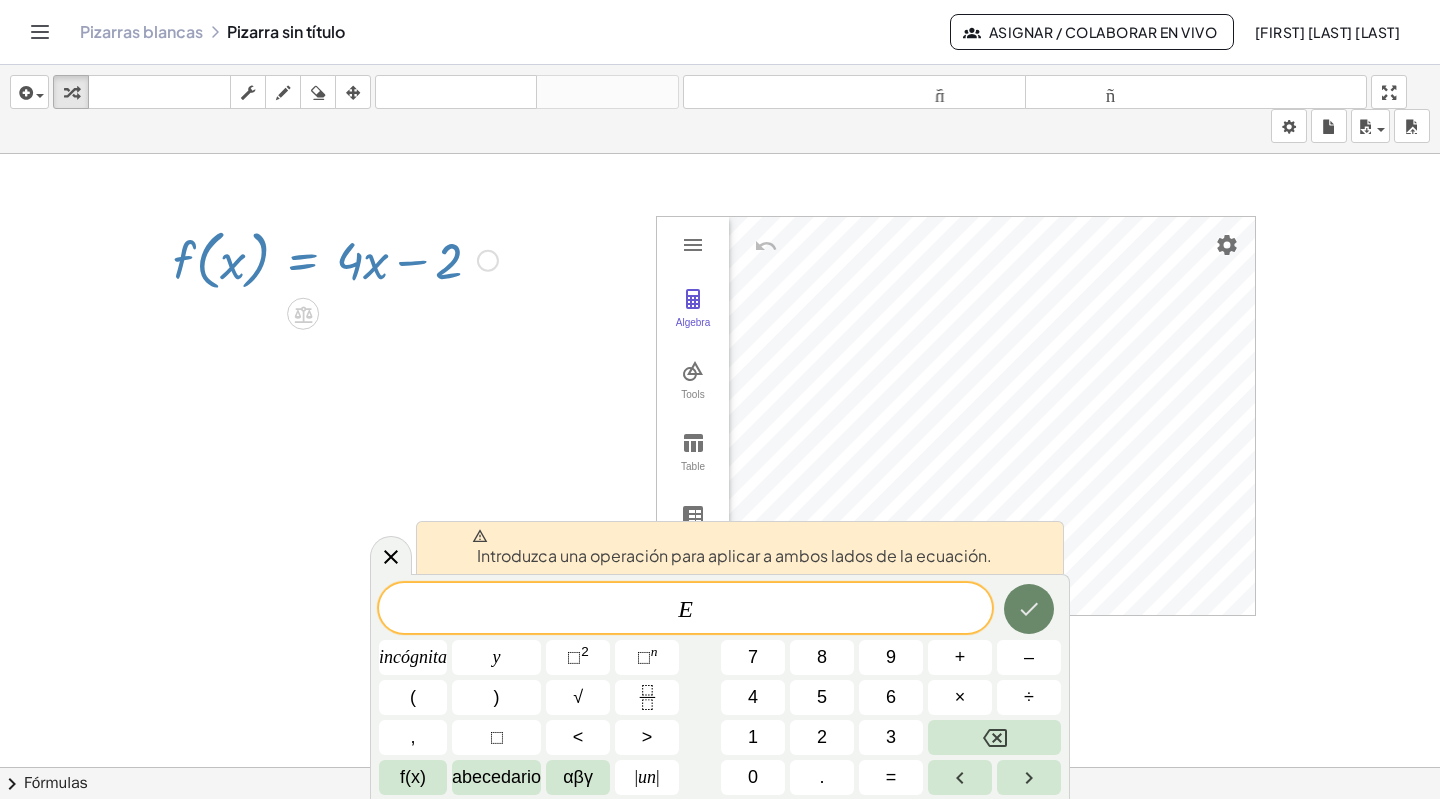 click 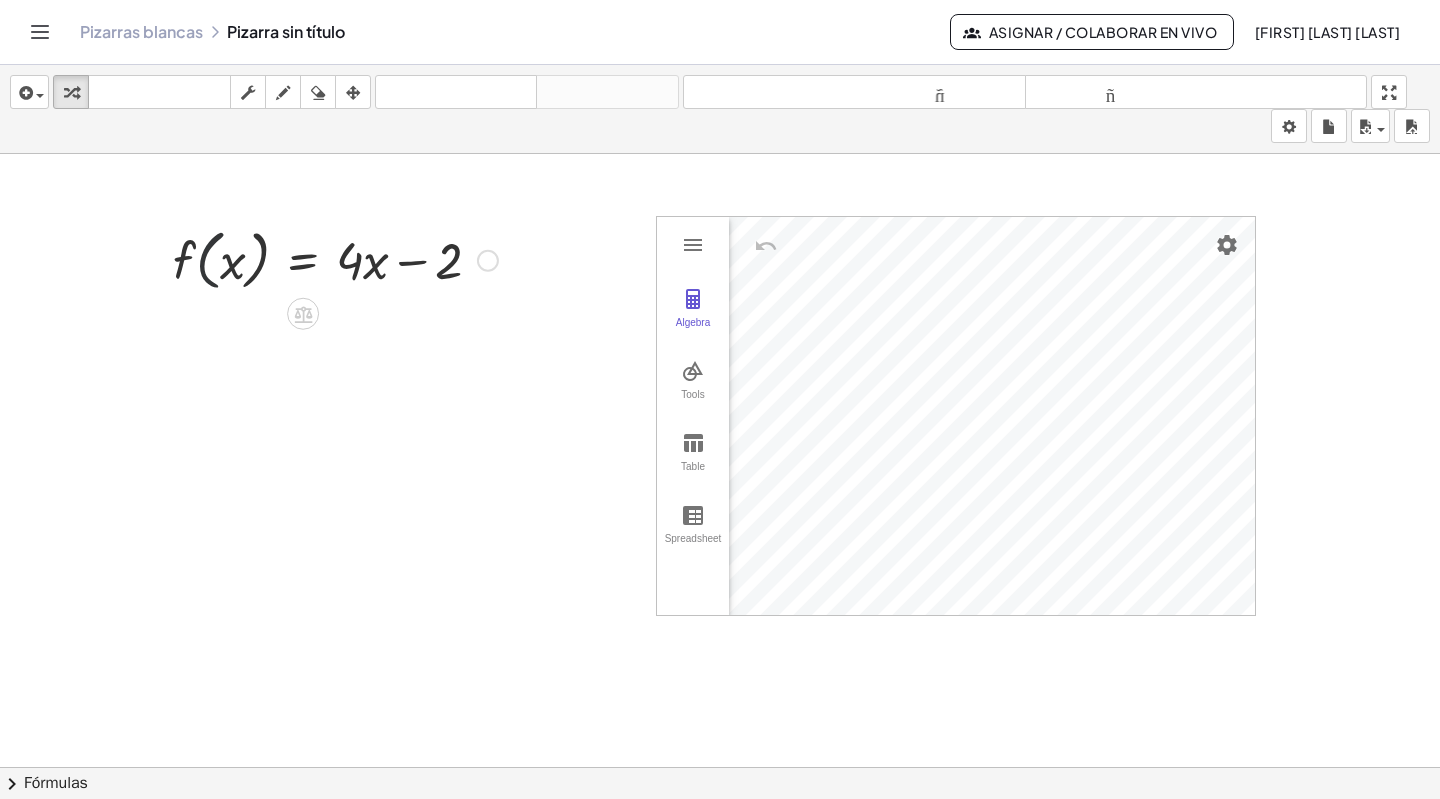 click at bounding box center (335, 259) 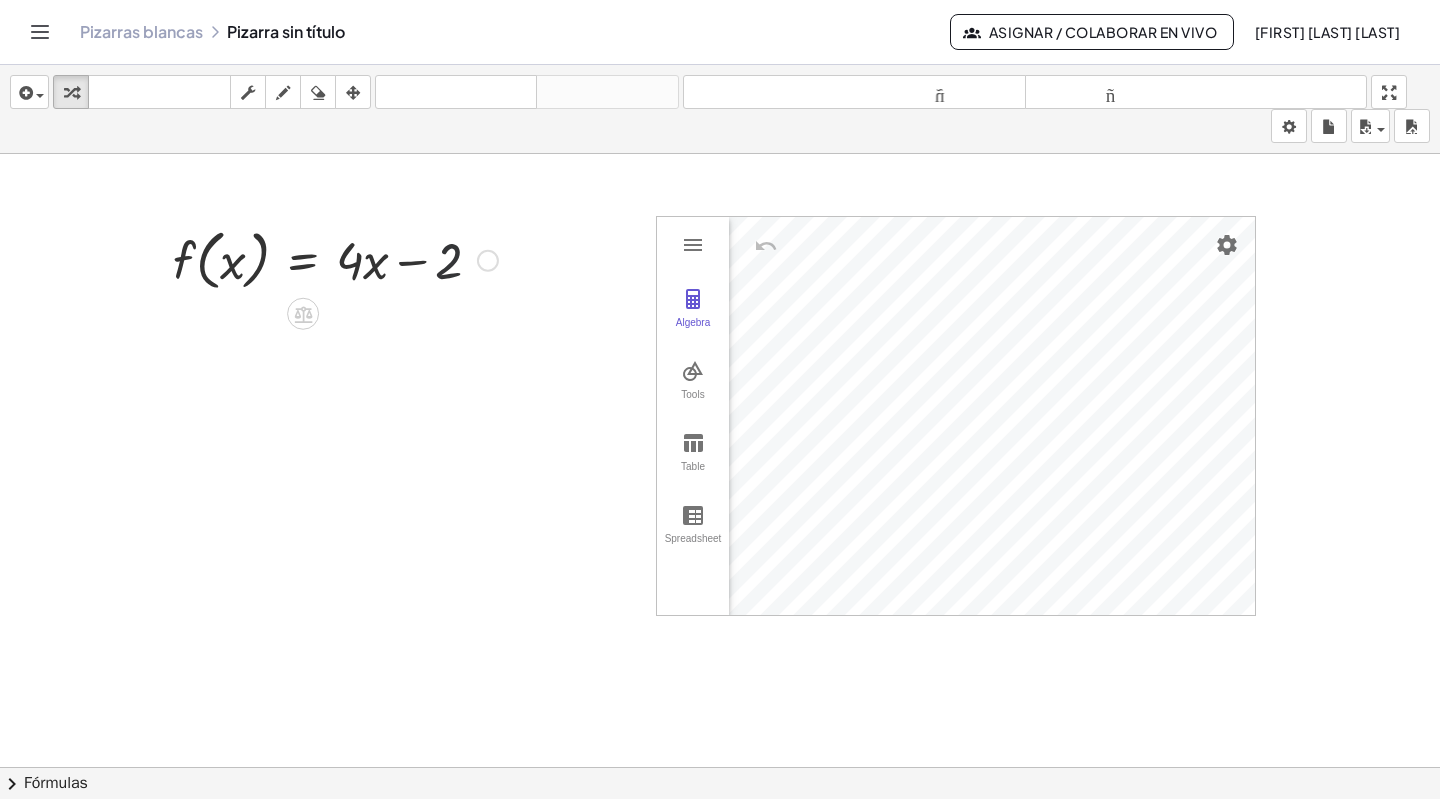 click at bounding box center (335, 259) 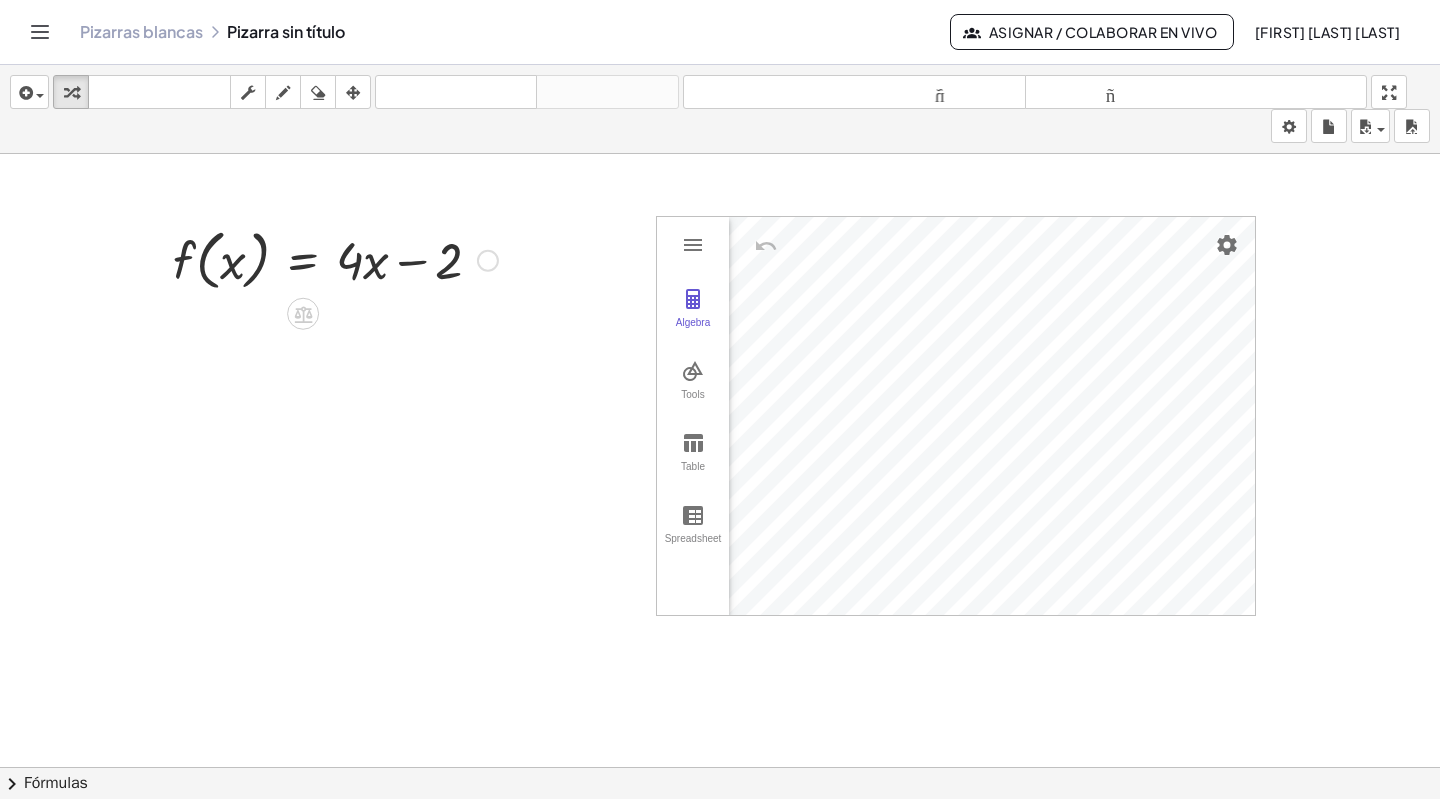 click at bounding box center (335, 259) 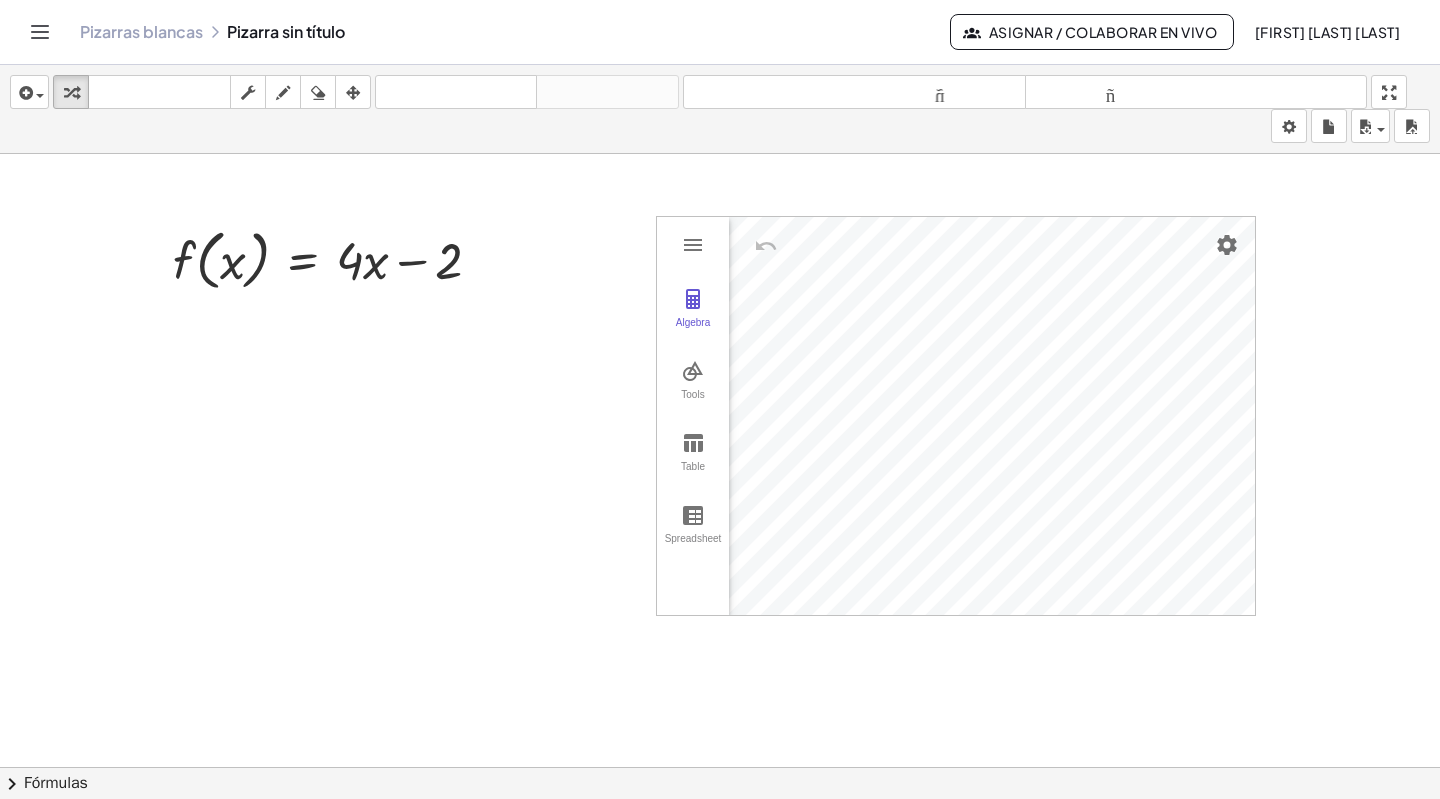 click 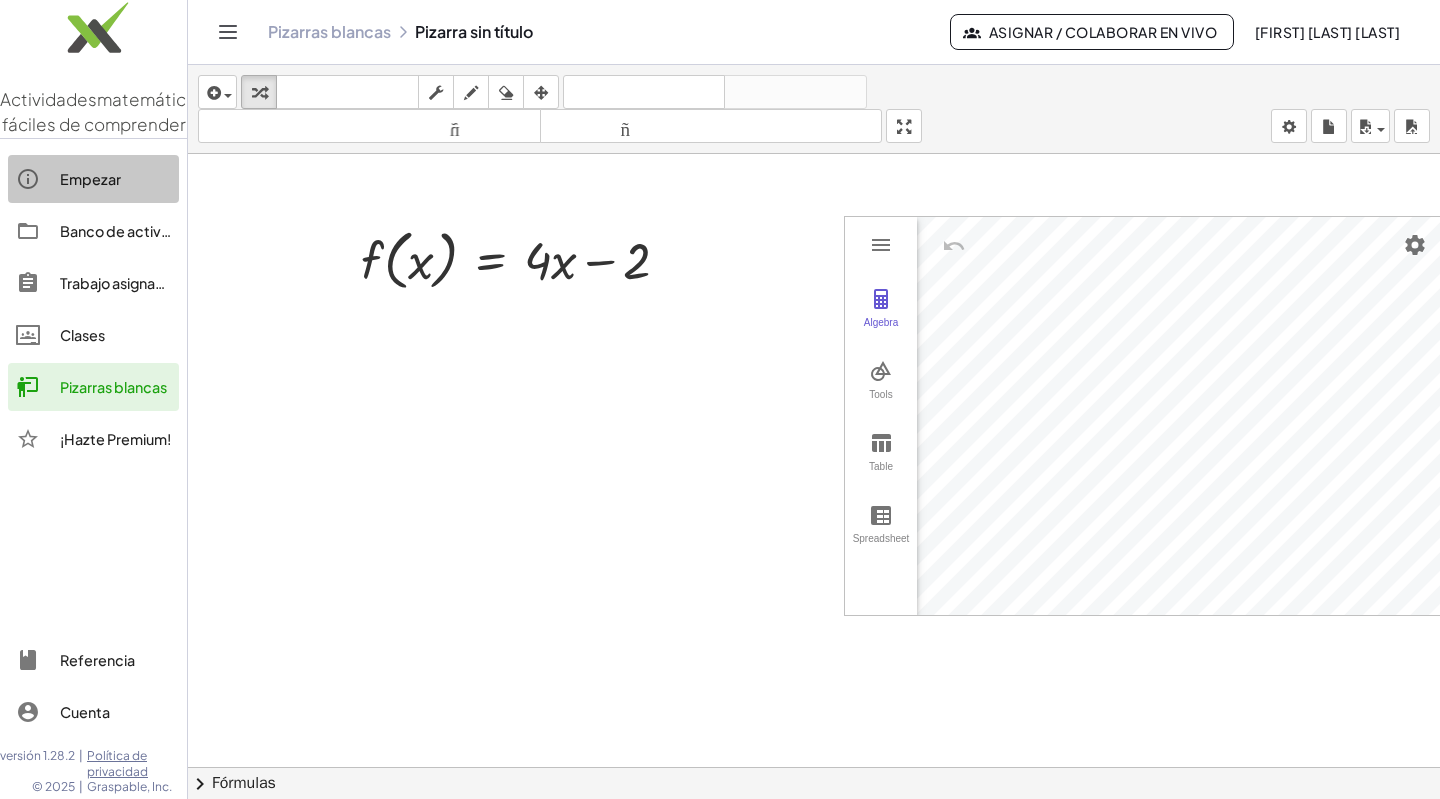 click on "Empezar" at bounding box center (90, 179) 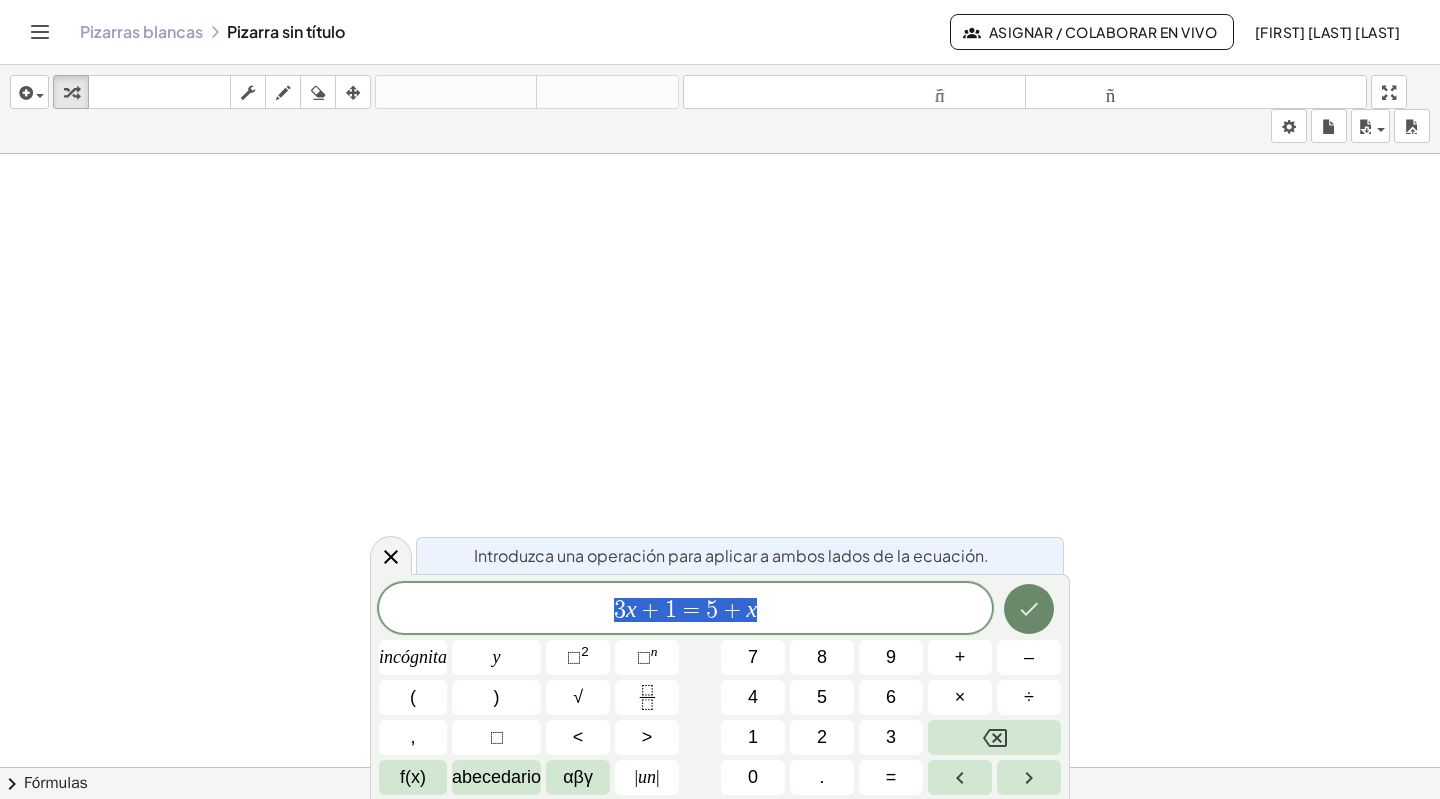 click 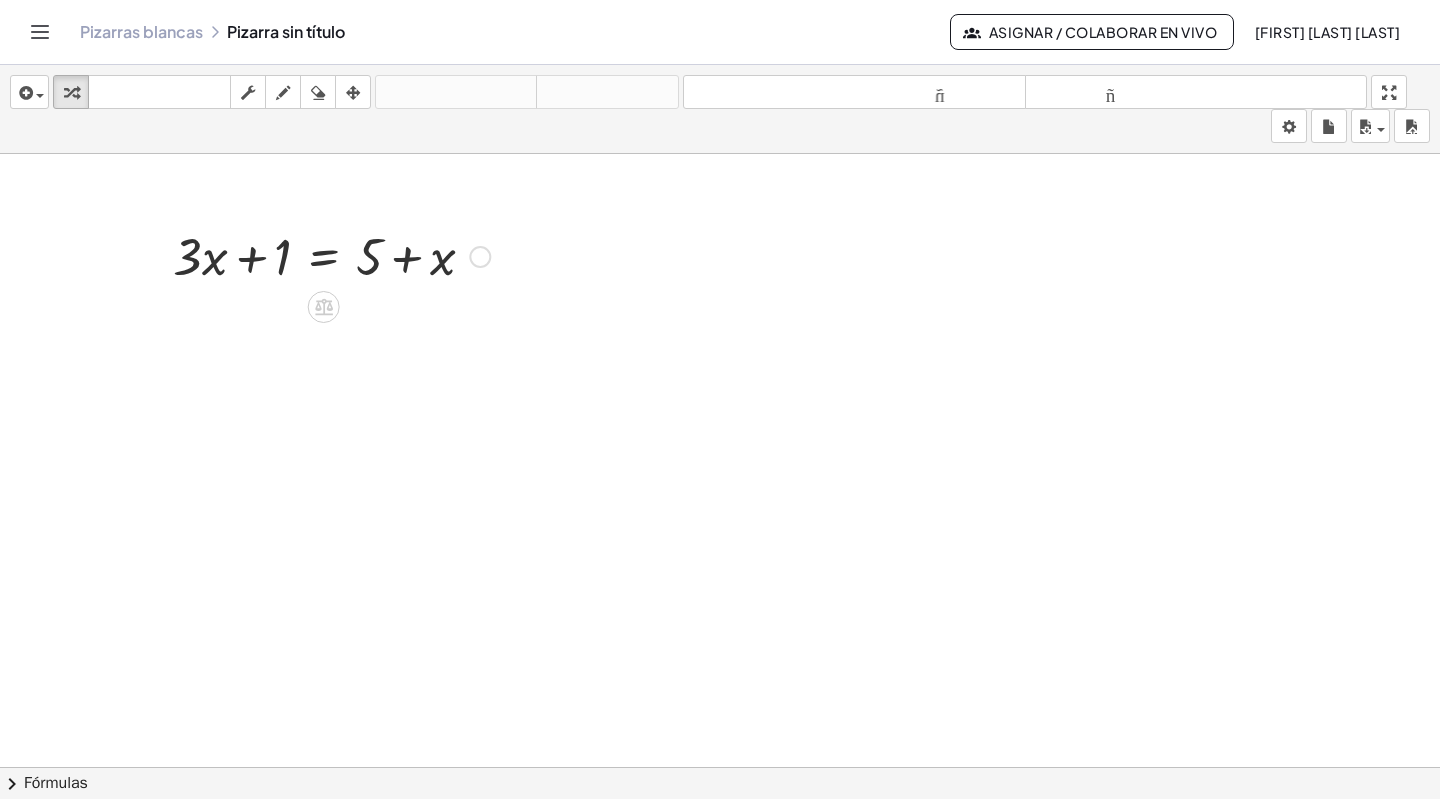 click at bounding box center [331, 255] 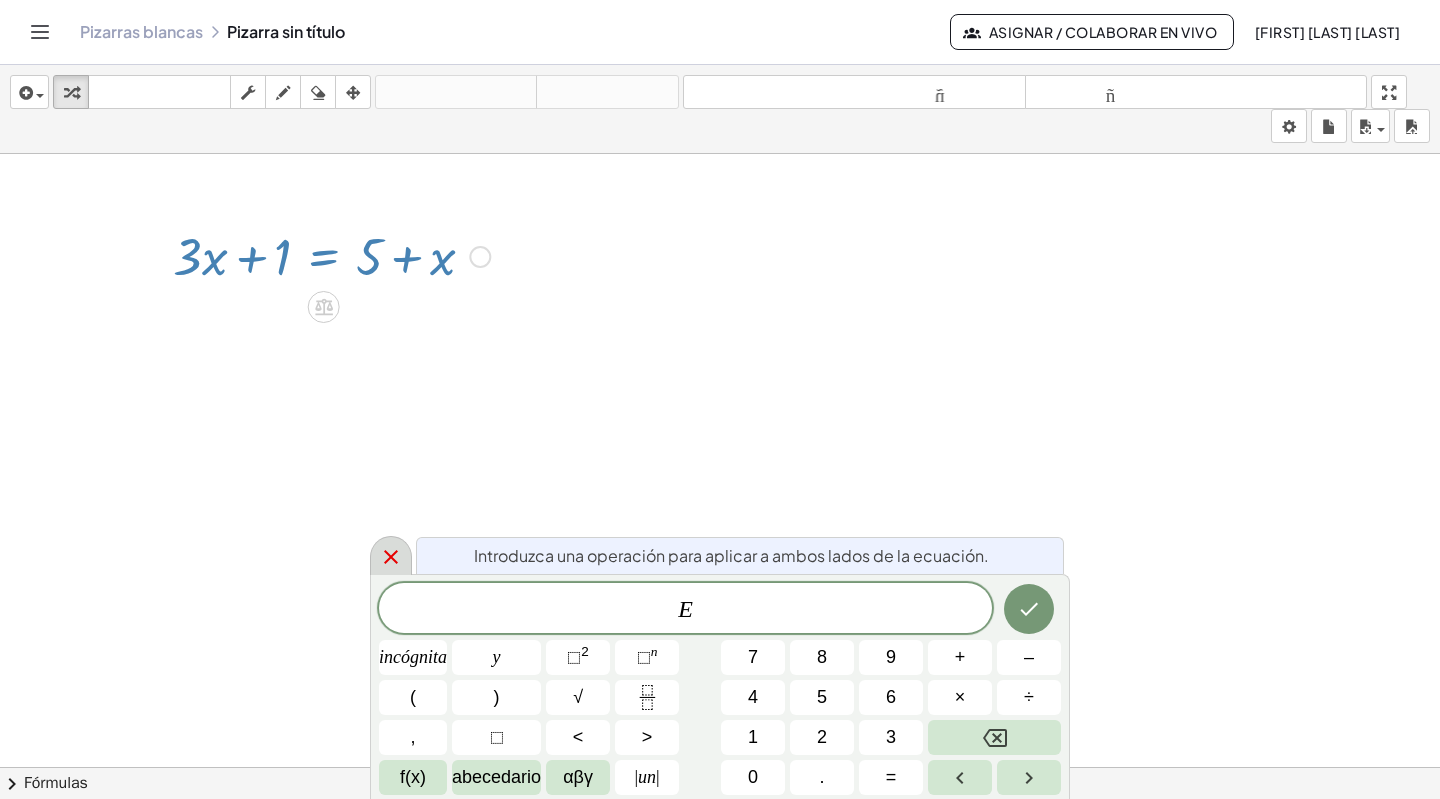 click 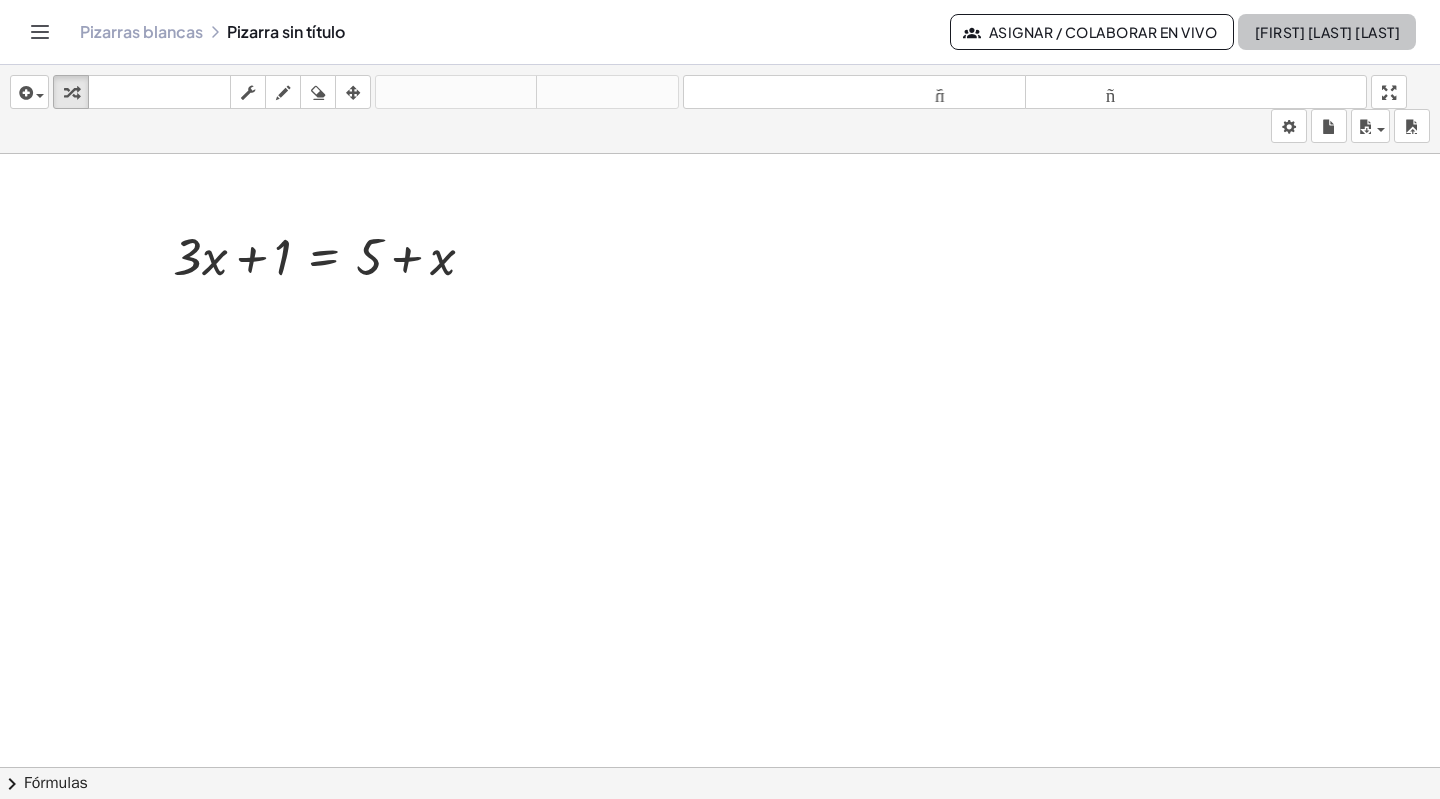 click on "[FIRST] [LAST] [LAST]" at bounding box center (1327, 32) 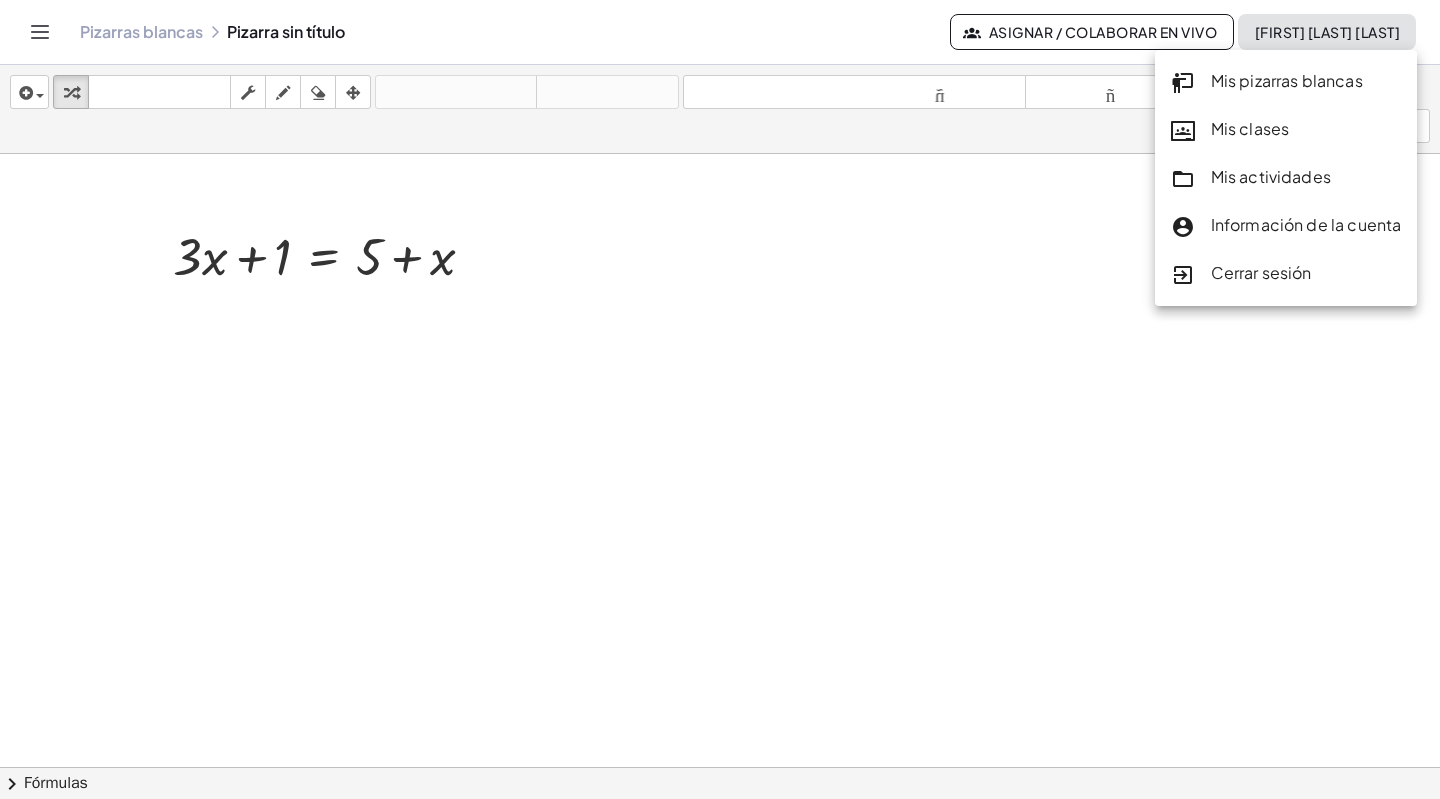 click at bounding box center (720, 782) 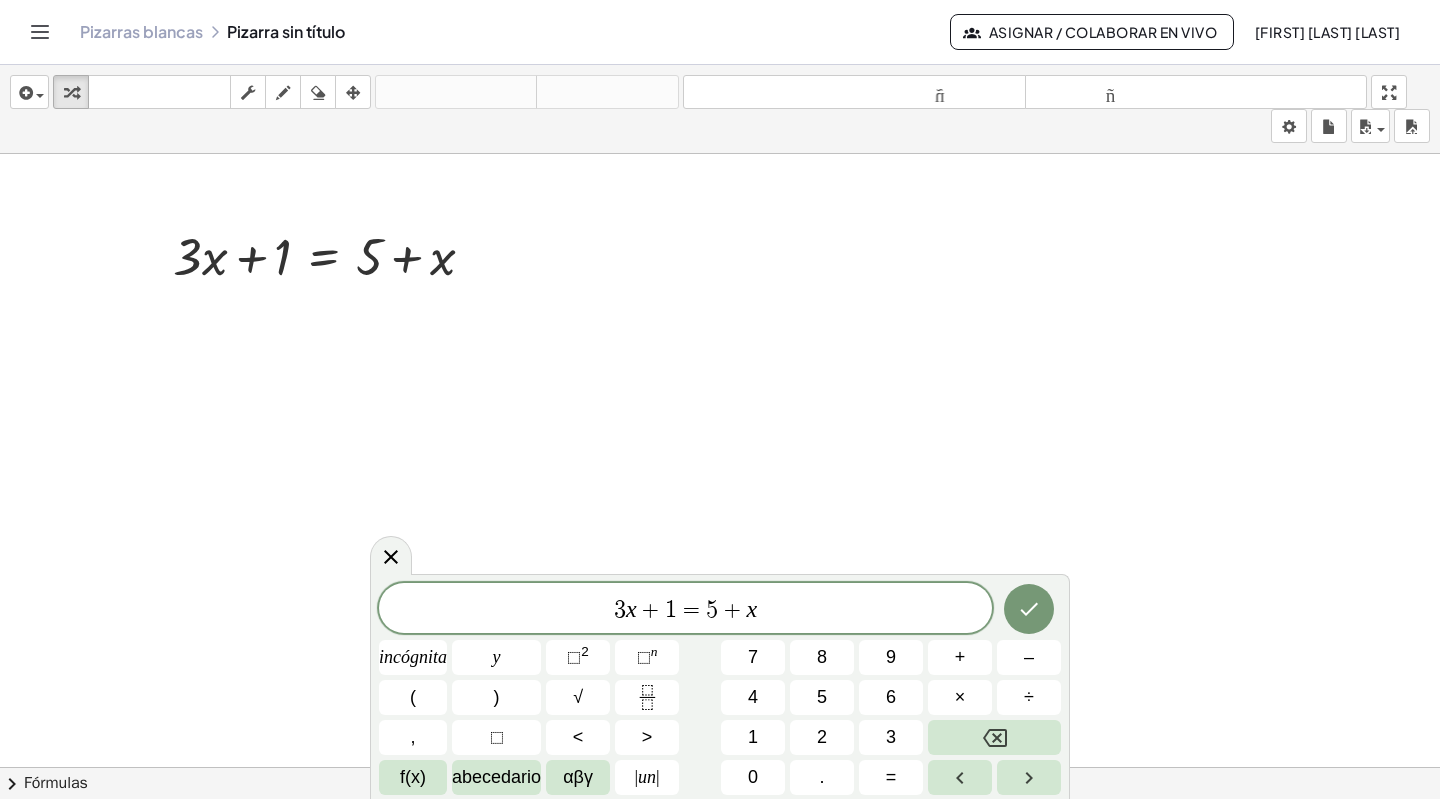 click 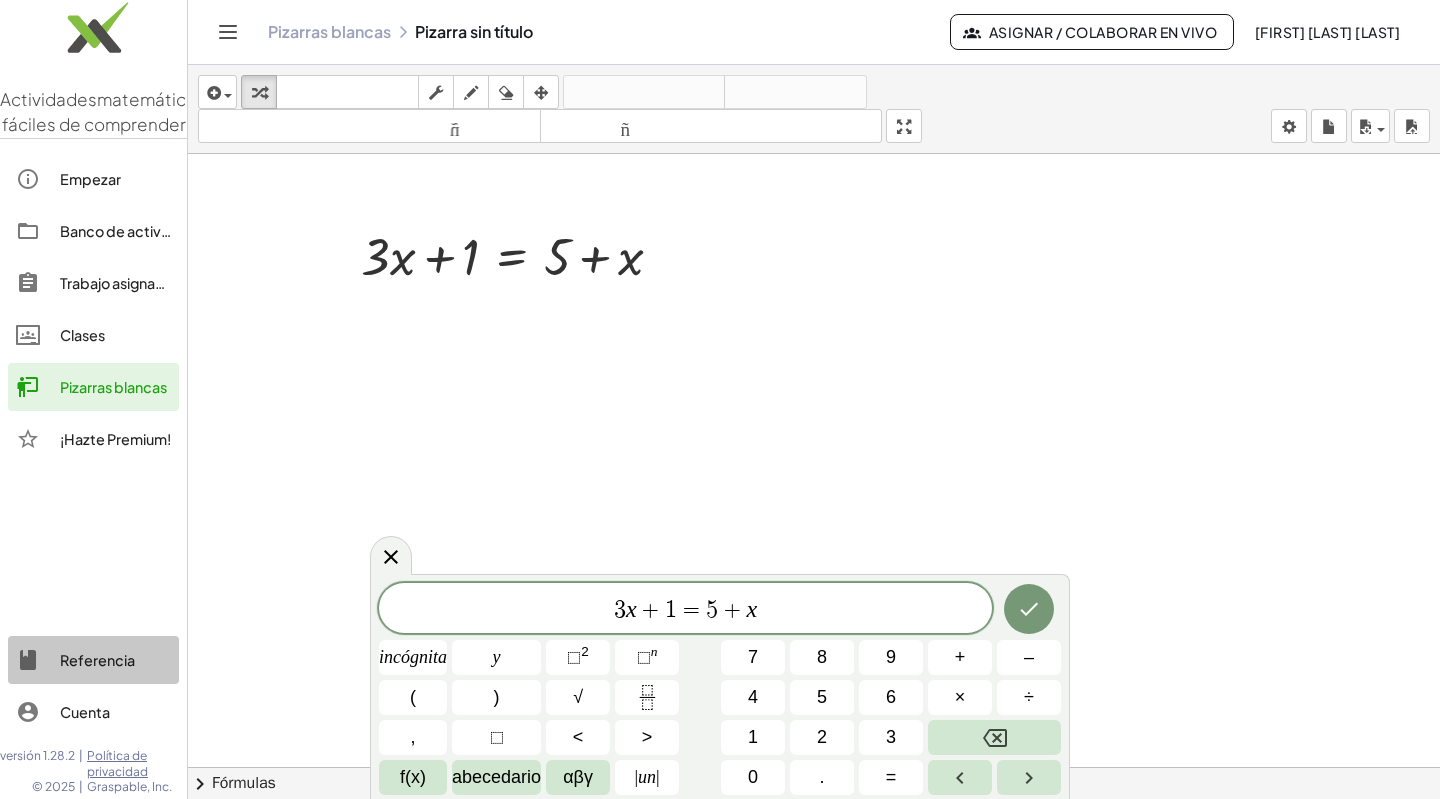 click on "Referencia" at bounding box center [97, 660] 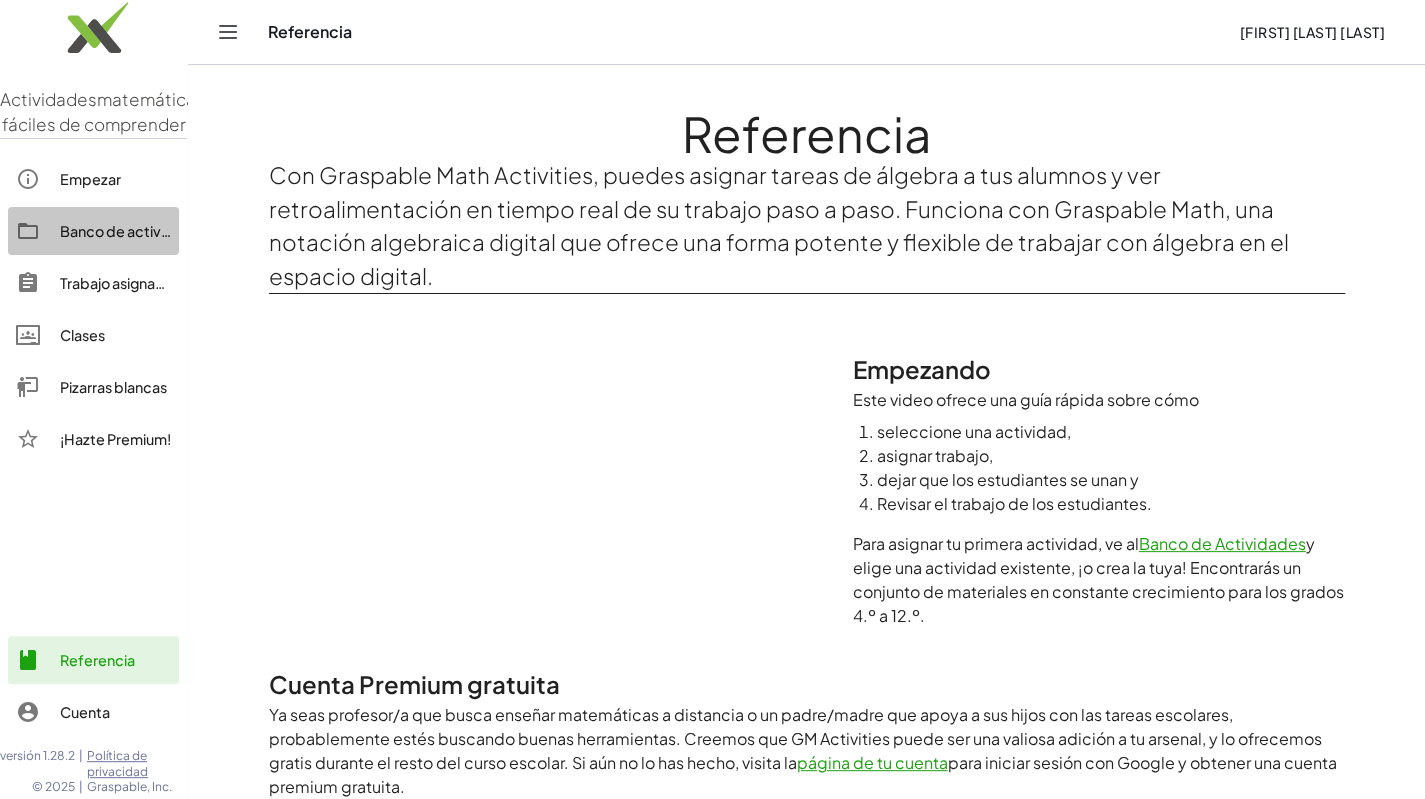 click on "Banco de actividades" at bounding box center [134, 231] 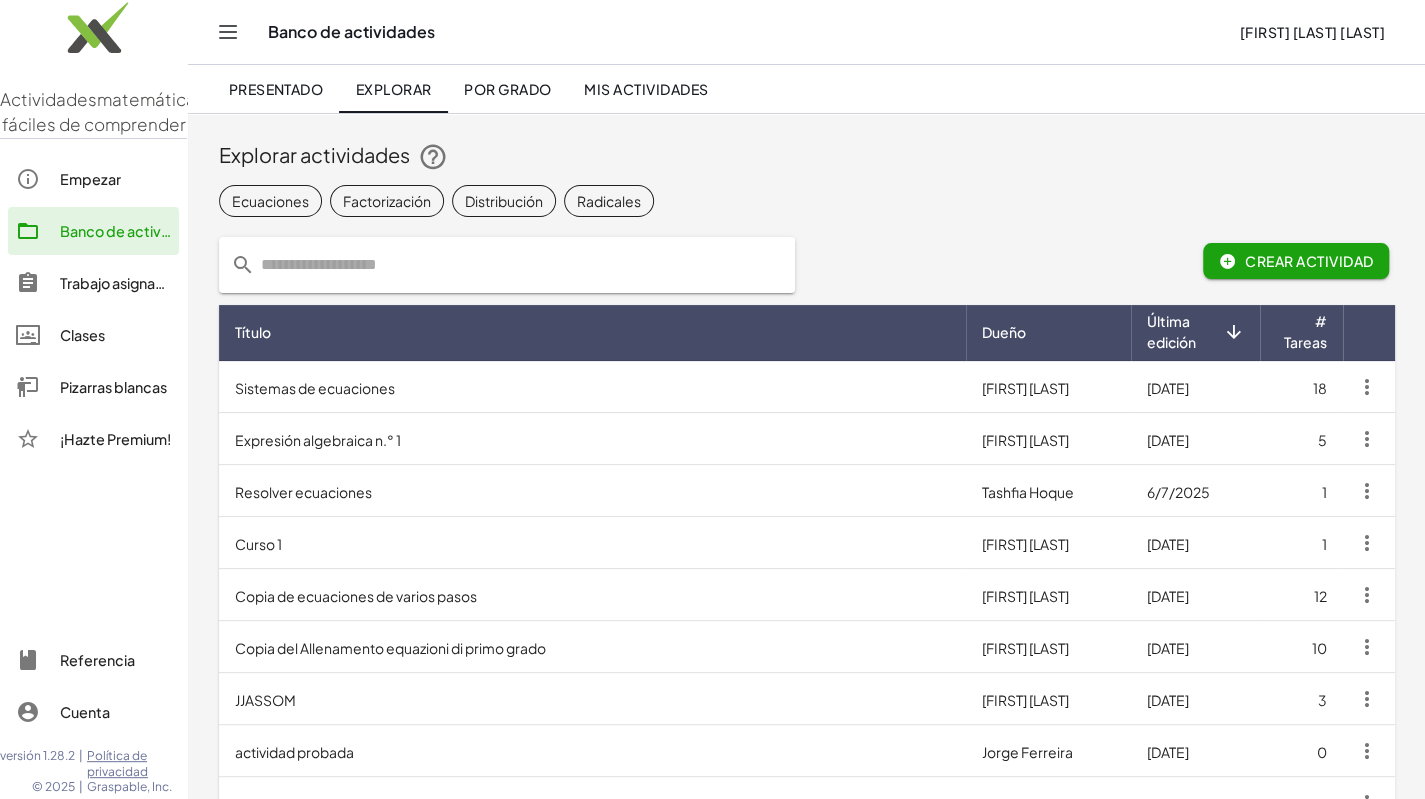 click on "Resolver ecuaciones" at bounding box center (593, 491) 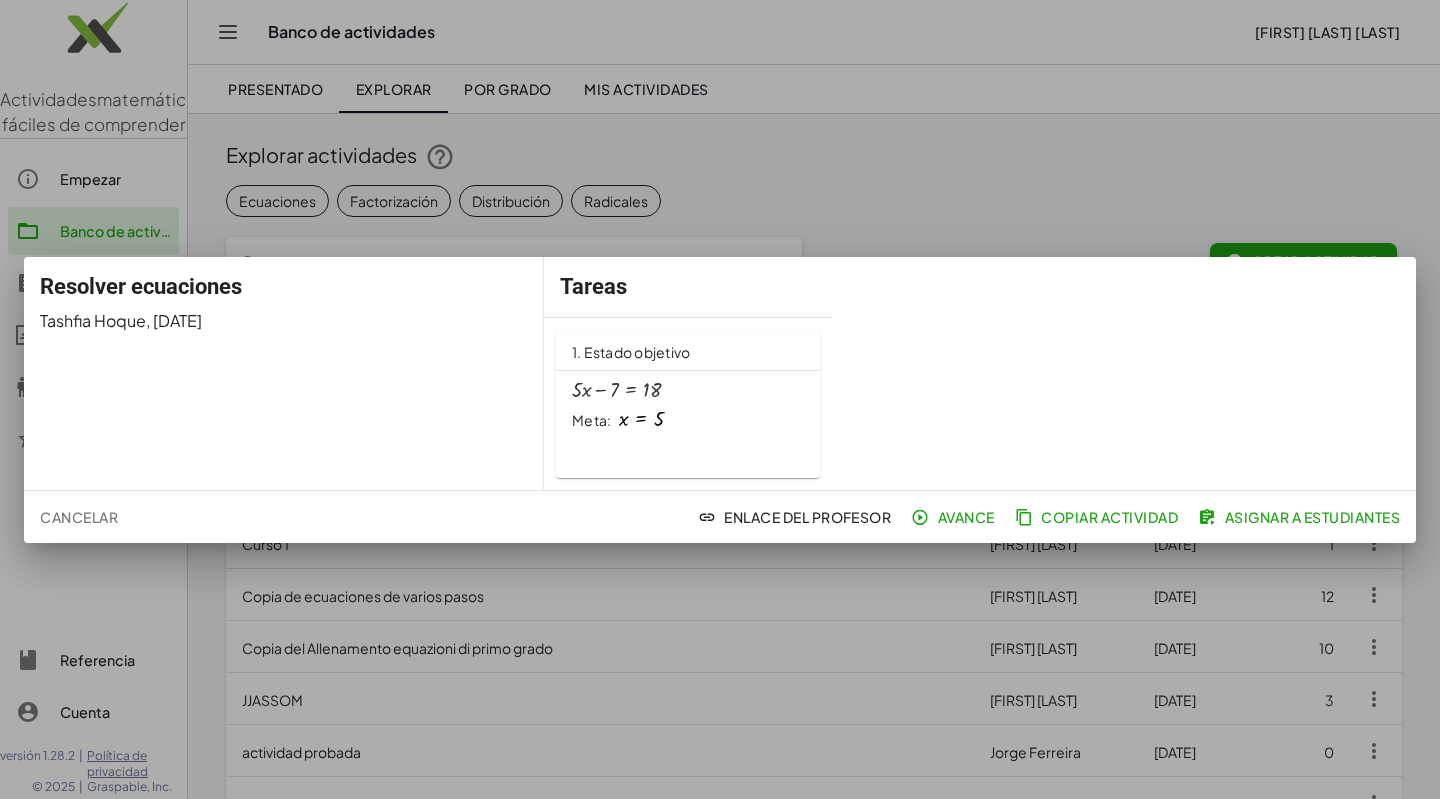 click on "Resolver ecuaciones [FIRST] [LAST] , [DATE] Tareas 1. Estado objetivo + · 5 · x − 7 = 18 Meta: x = 5" 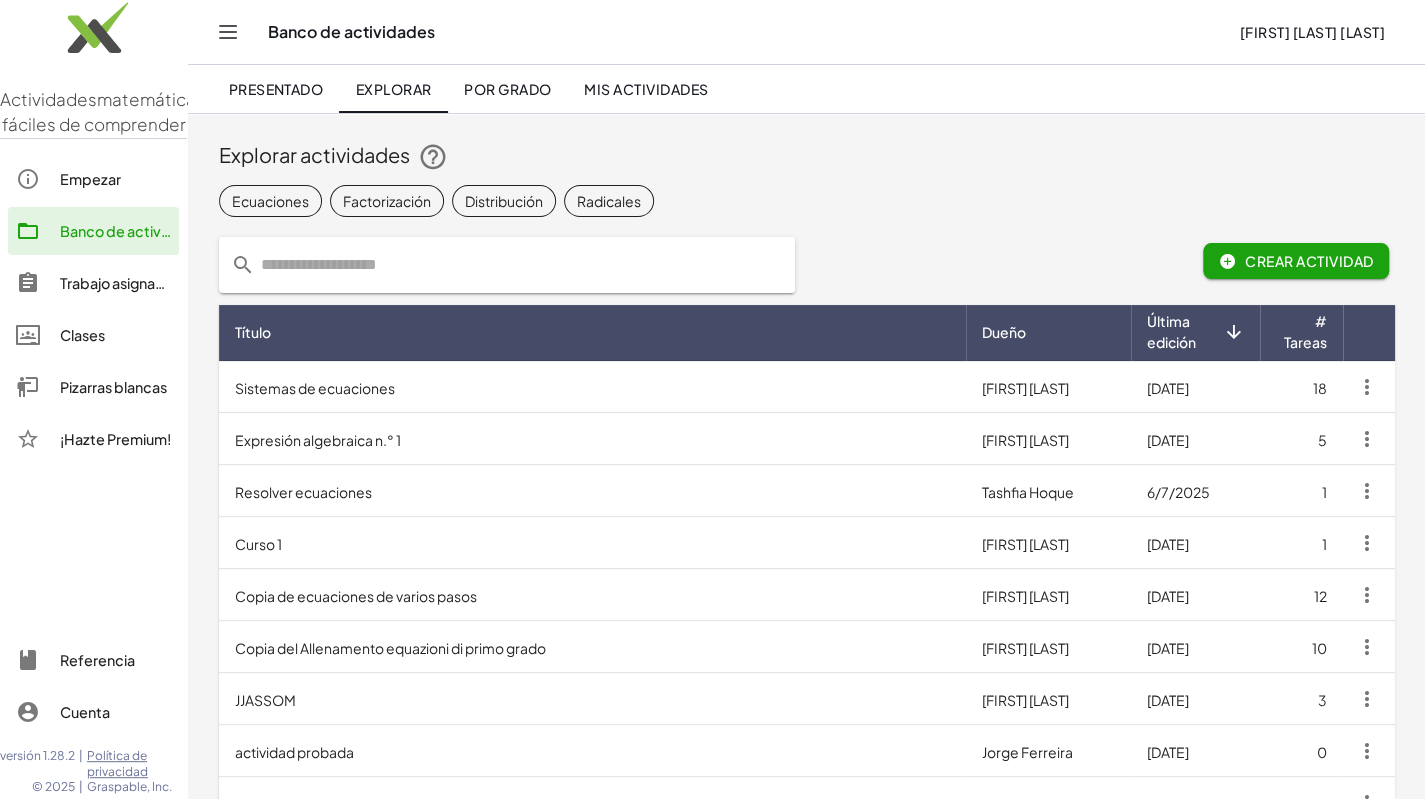 click on "Actividades" at bounding box center (48, 99) 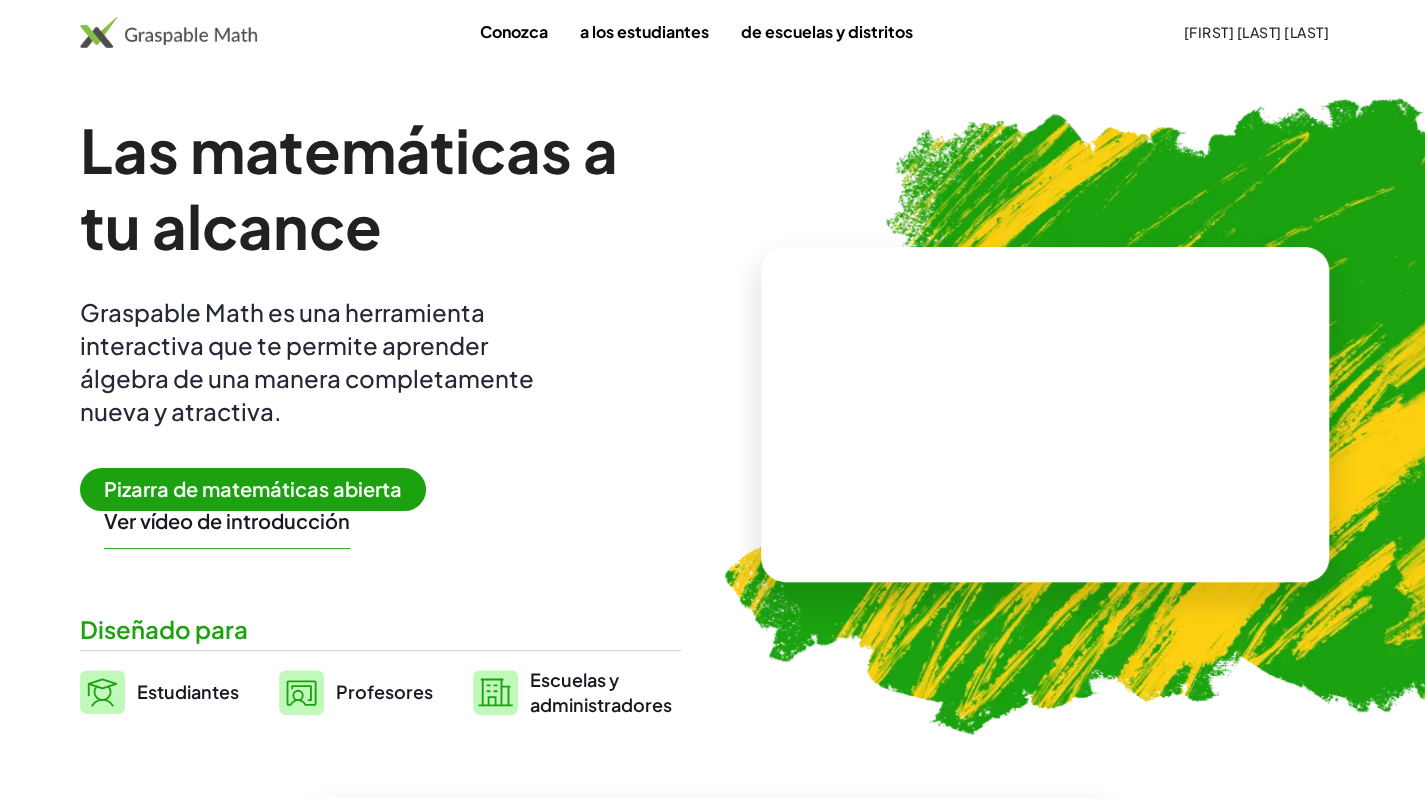 click on "Pizarra de matemáticas abierta" at bounding box center (253, 488) 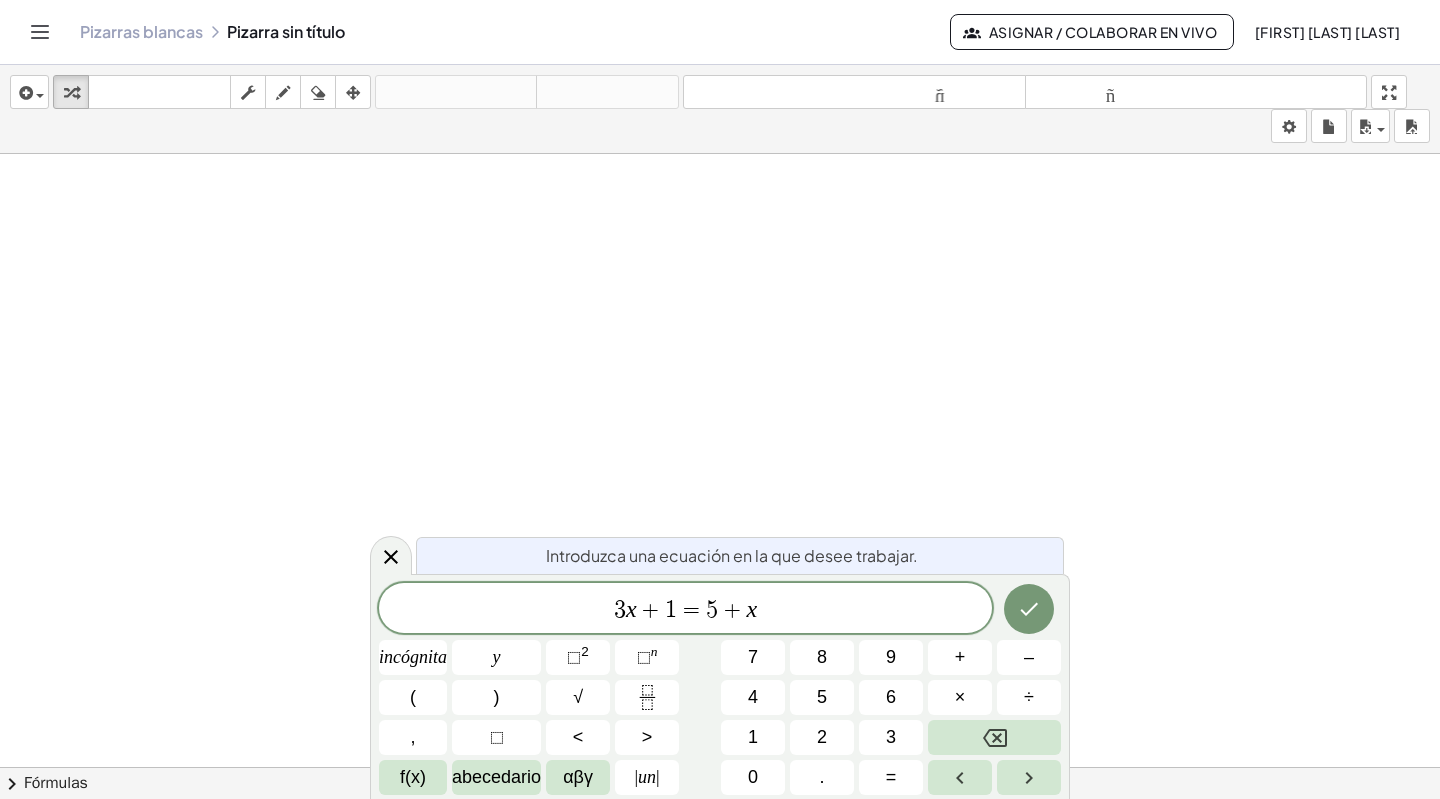 click 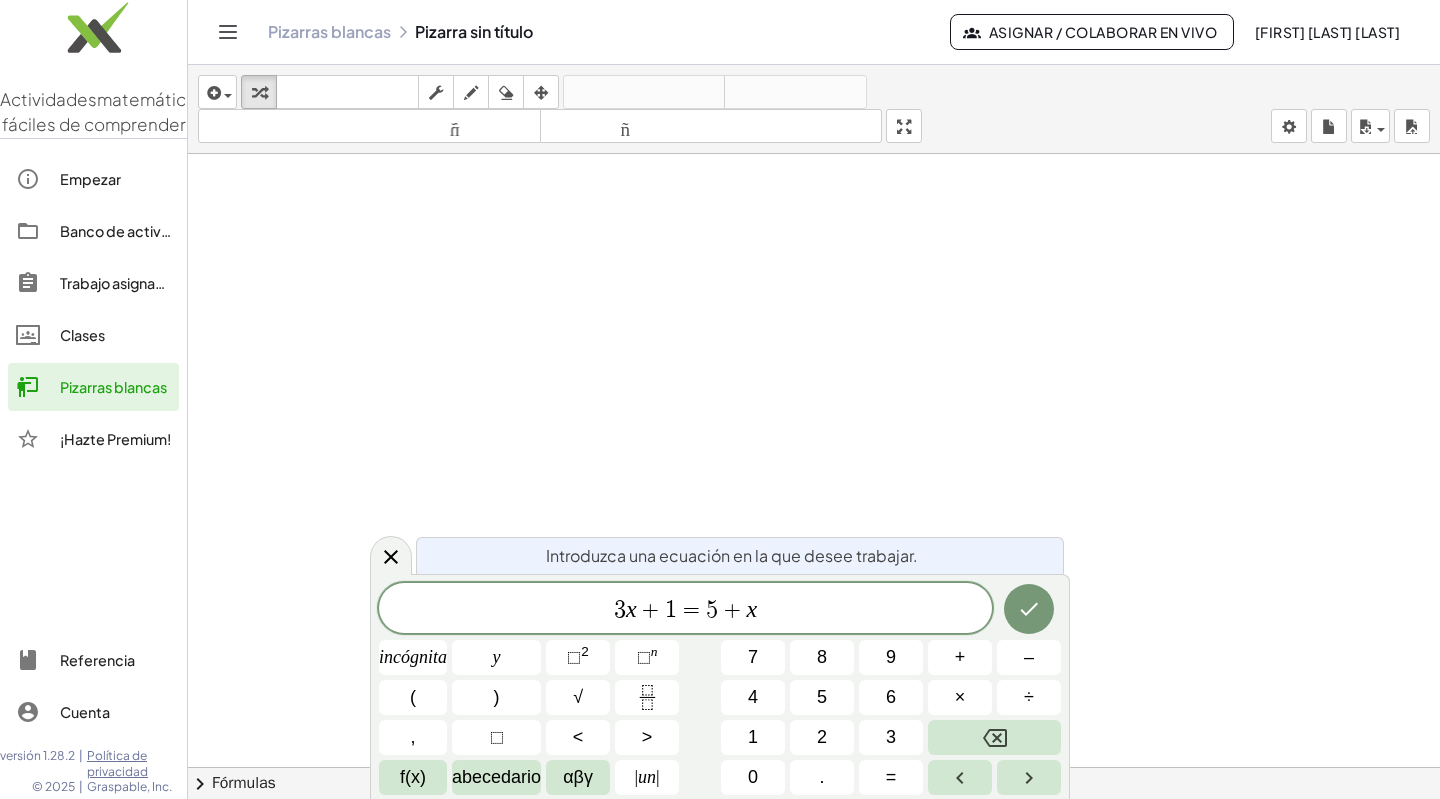 click at bounding box center (814, 767) 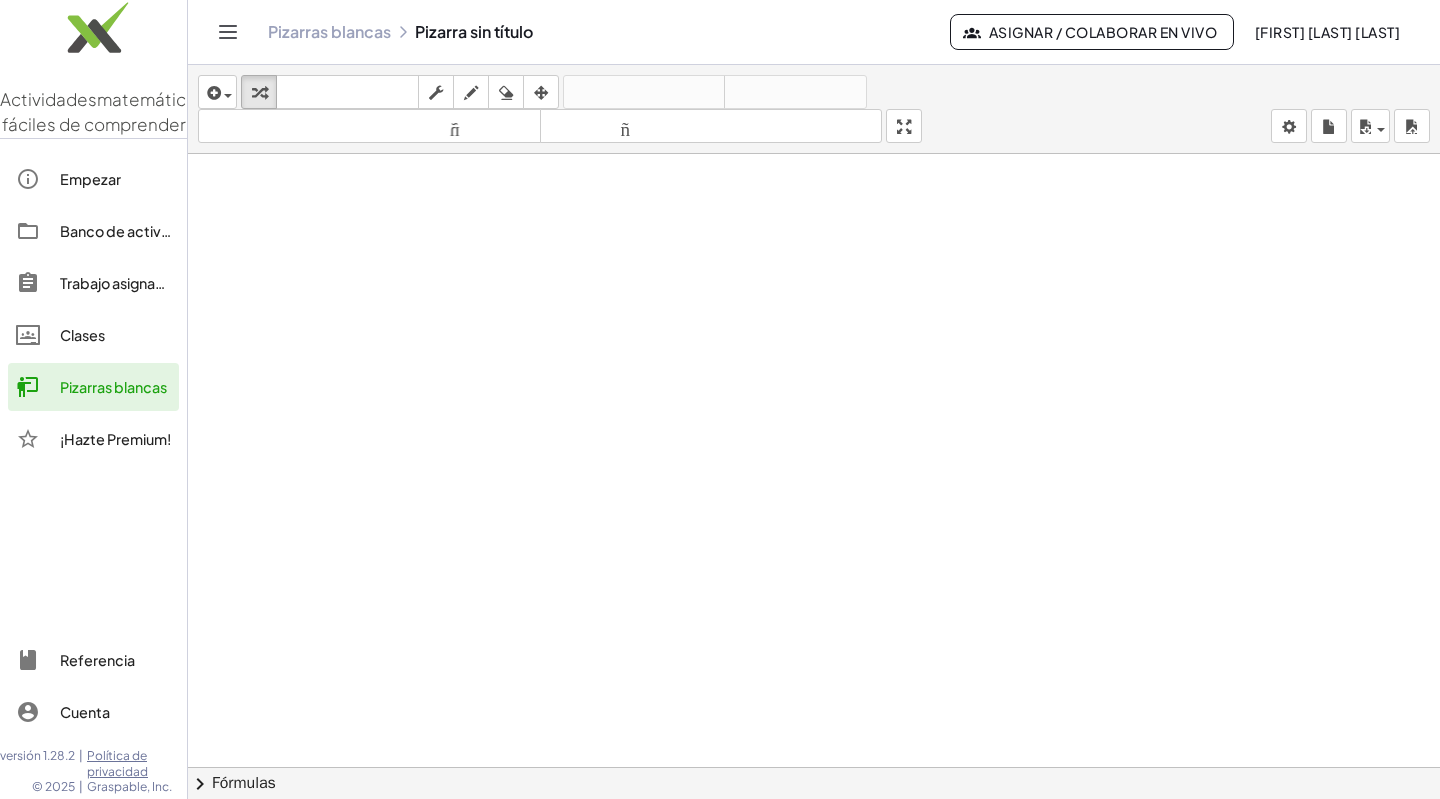 click at bounding box center (814, 767) 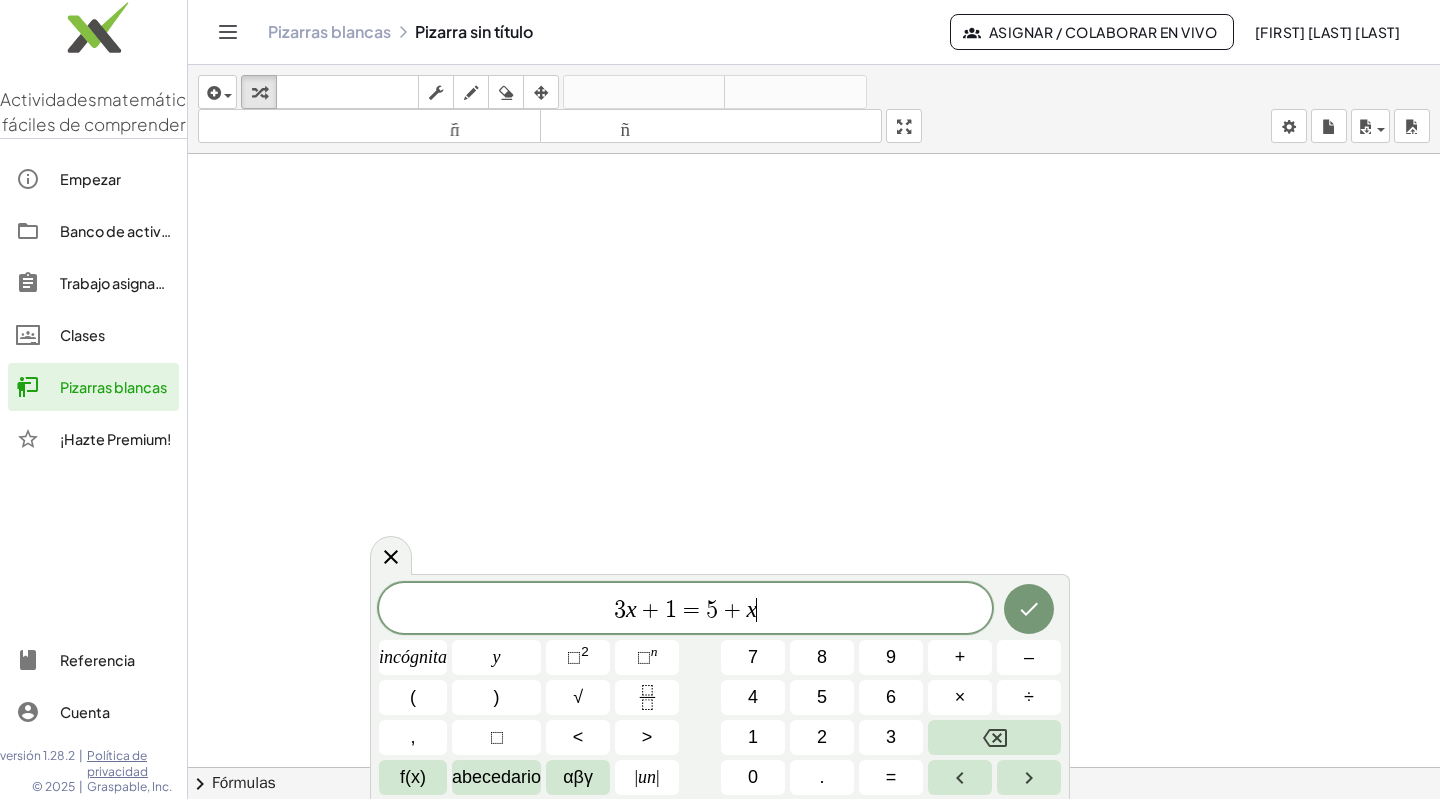 click at bounding box center (814, 767) 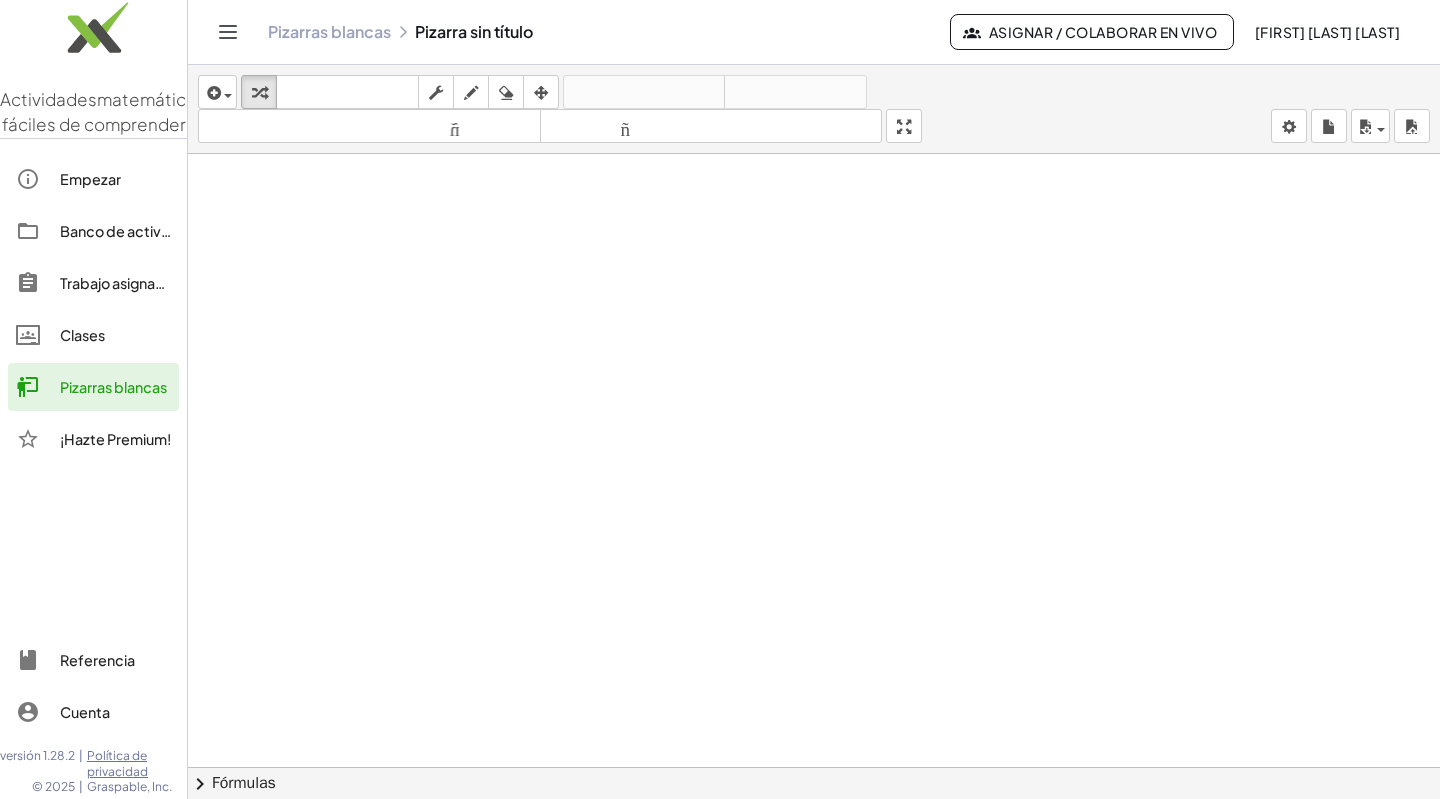 click on "[FIRST] [LAST] [LAST]" at bounding box center (1327, 32) 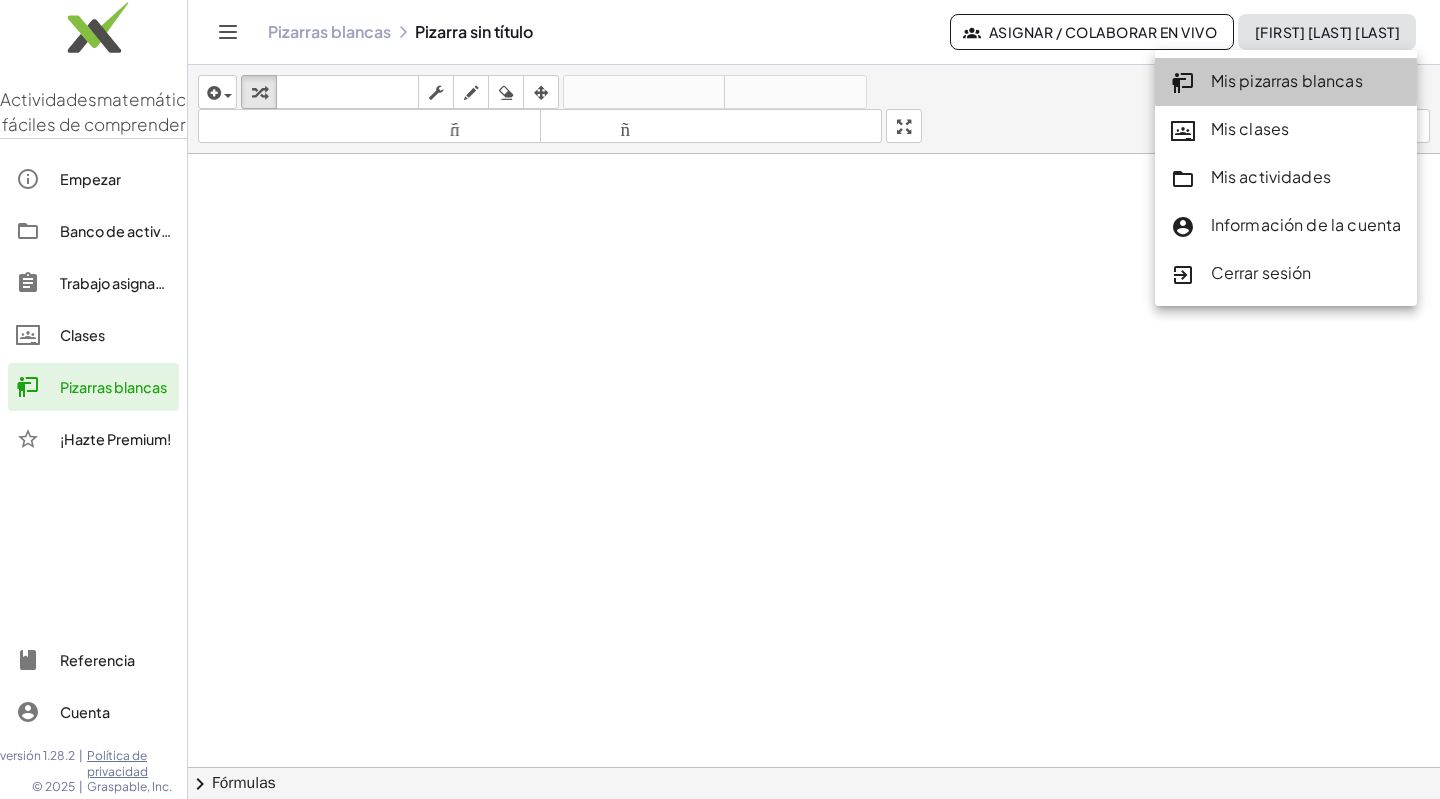 click on "Mis pizarras blancas" at bounding box center [1287, 80] 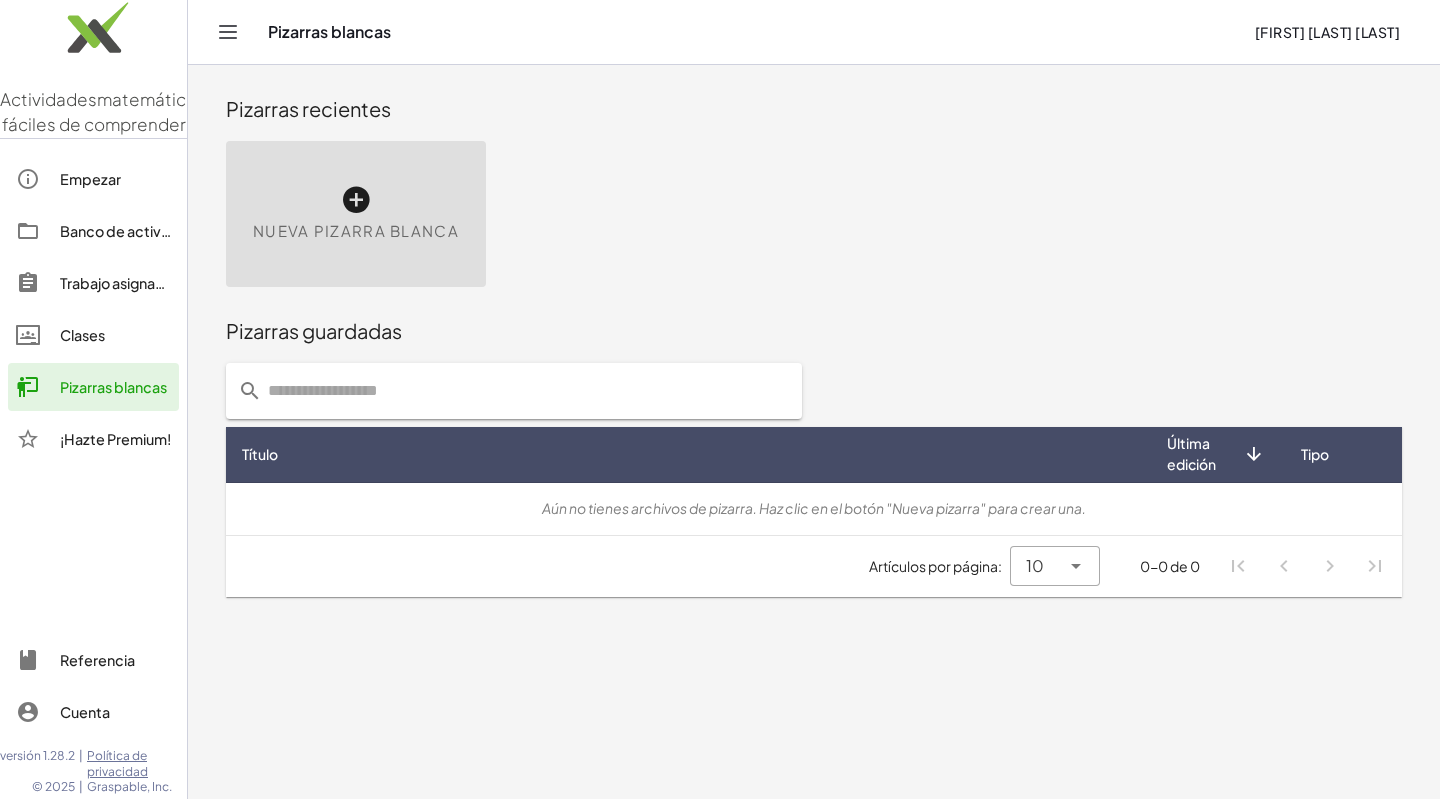 click on "Nueva pizarra blanca" at bounding box center [356, 214] 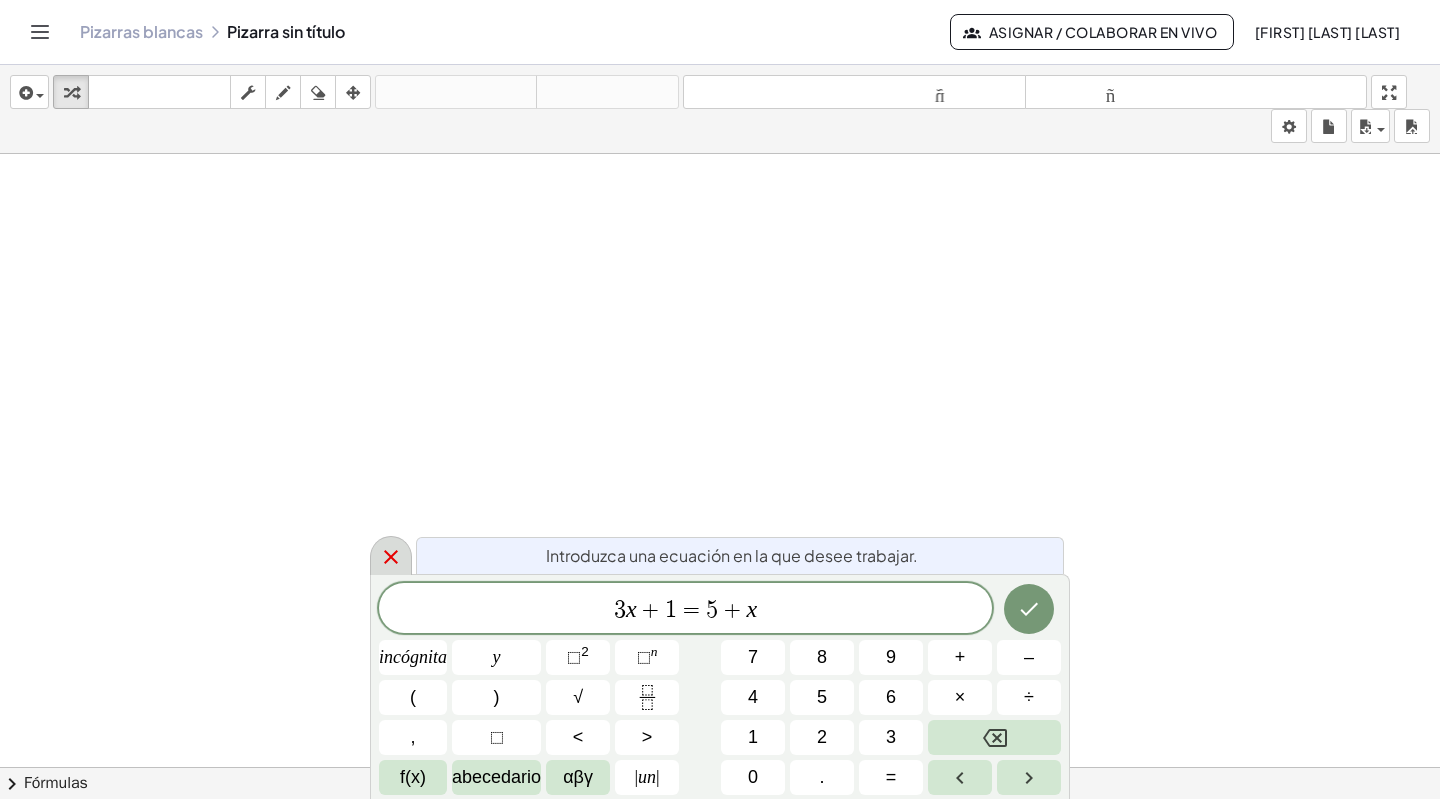 click 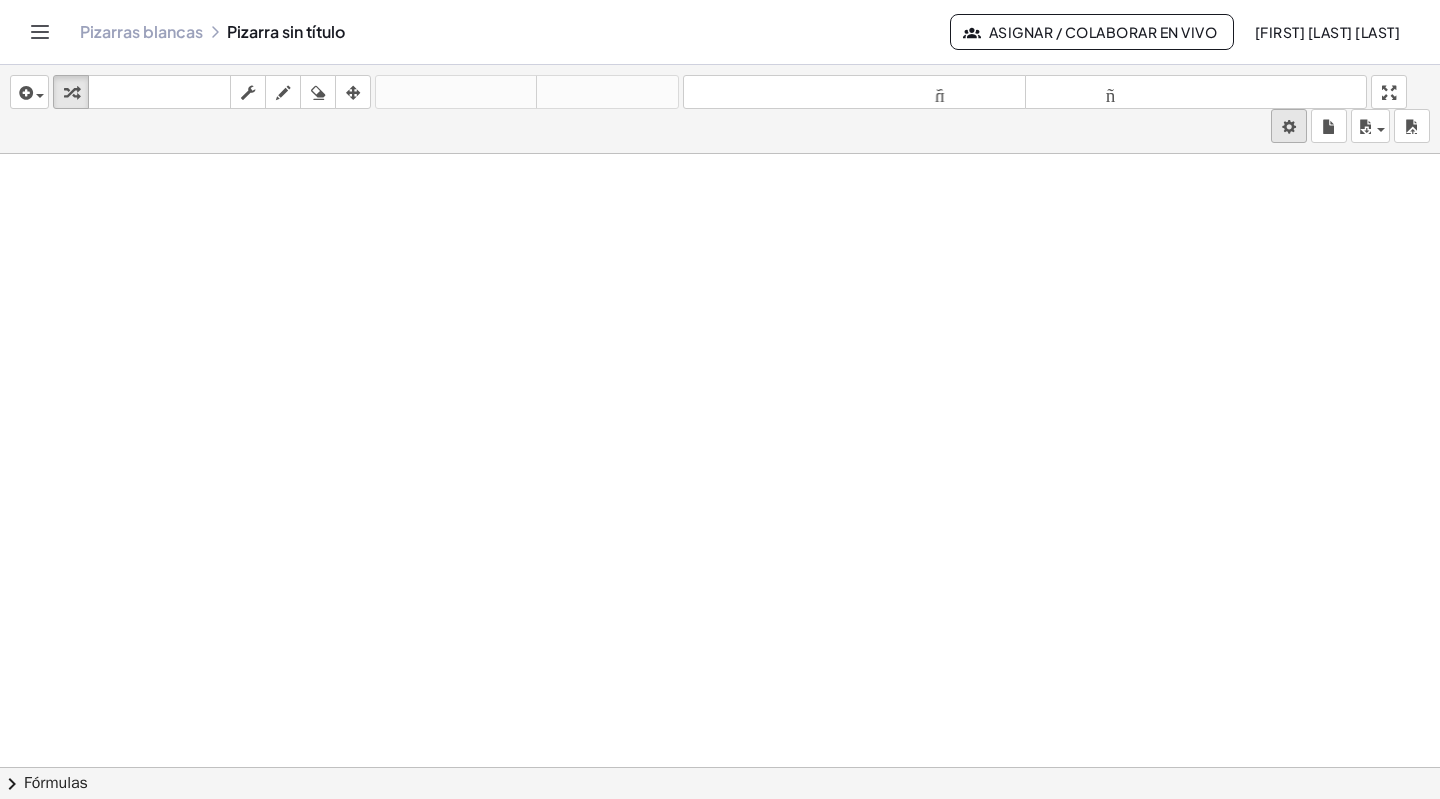 click on "Actividades matemáticas fáciles de comprender Empezar Banco de actividades Trabajo asignado Clases Pizarras blancas ¡Hazte Premium! Referencia Cuenta versión 1.28.2 | Política de privacidad © 2025 | Graspable, Inc. Pizarras blancas Pizarra sin título Asignar / Colaborar en vivo [FIRST] [LAST] insertar Seleccione uno: Expresión matemática Función Texto Vídeo de YouTube Graficando Geometría Geometría 3D transformar teclado teclado fregar dibujar borrar arreglar deshacer deshacer rehacer rehacer tamaño_del_formato menor tamaño_del_formato más grande pantalla completa carga ahorrar nuevo ajustes × chevron_right Fórmulas
Arrastre un lado de una fórmula sobre una expresión resaltada en el lienzo para aplicarla.
Fórmula cuadrática
+ · a · x 2 + · b · x + c = 0
⇔
x = · ( − b ± 2 √ ( + b 2 − · 4 · a · c ) ) · 2 · a + x 2" at bounding box center [720, 399] 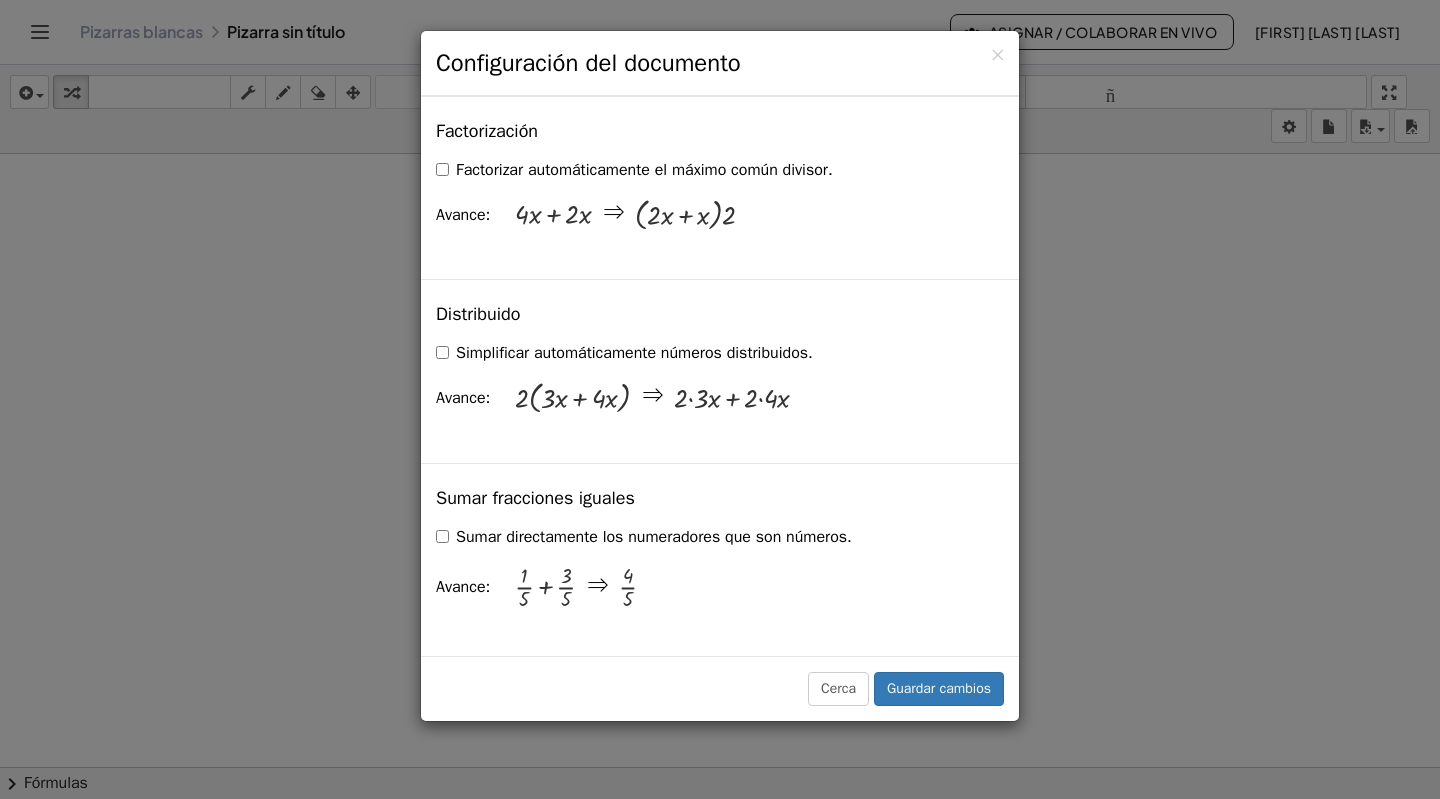 scroll, scrollTop: 1403, scrollLeft: 0, axis: vertical 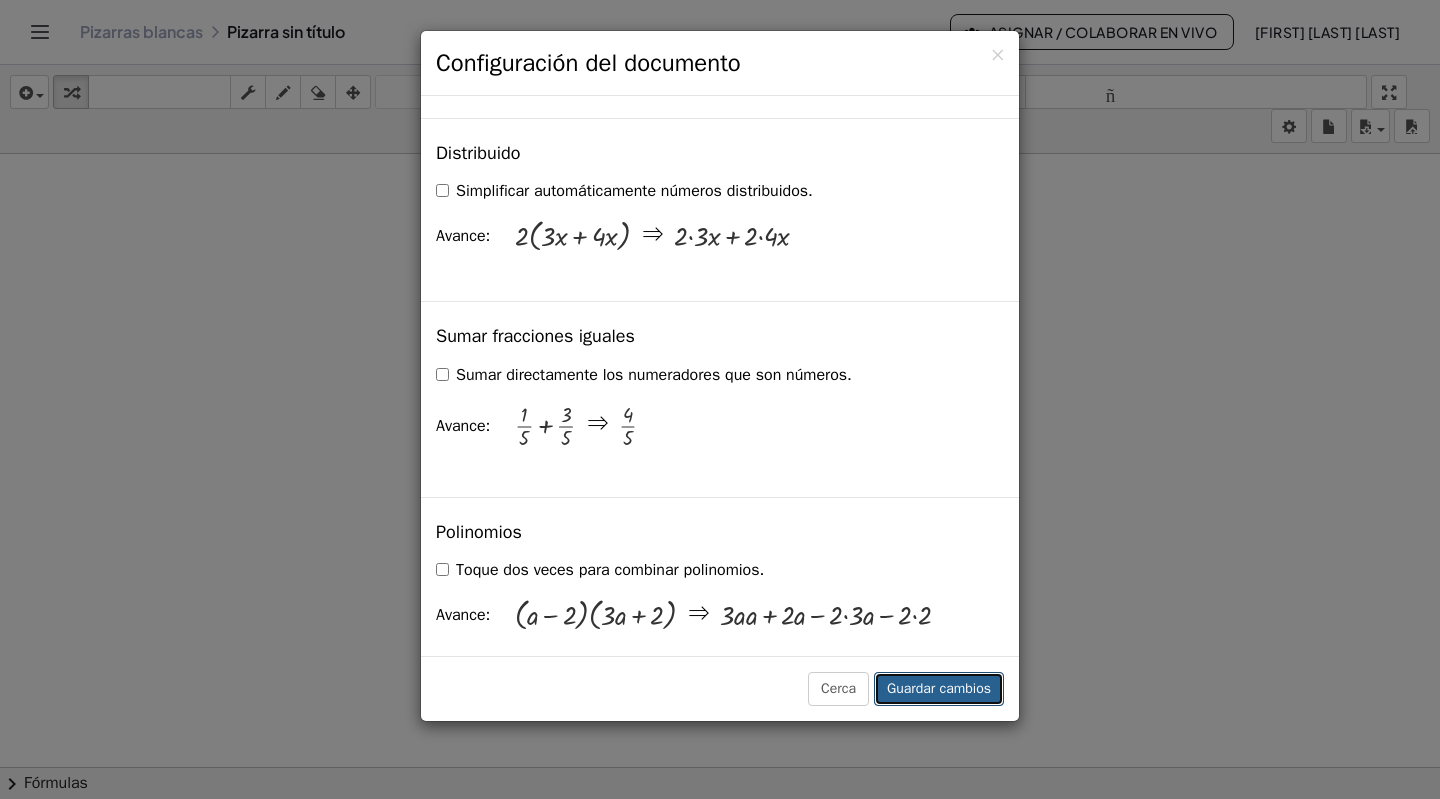 click on "Guardar cambios" at bounding box center [939, 689] 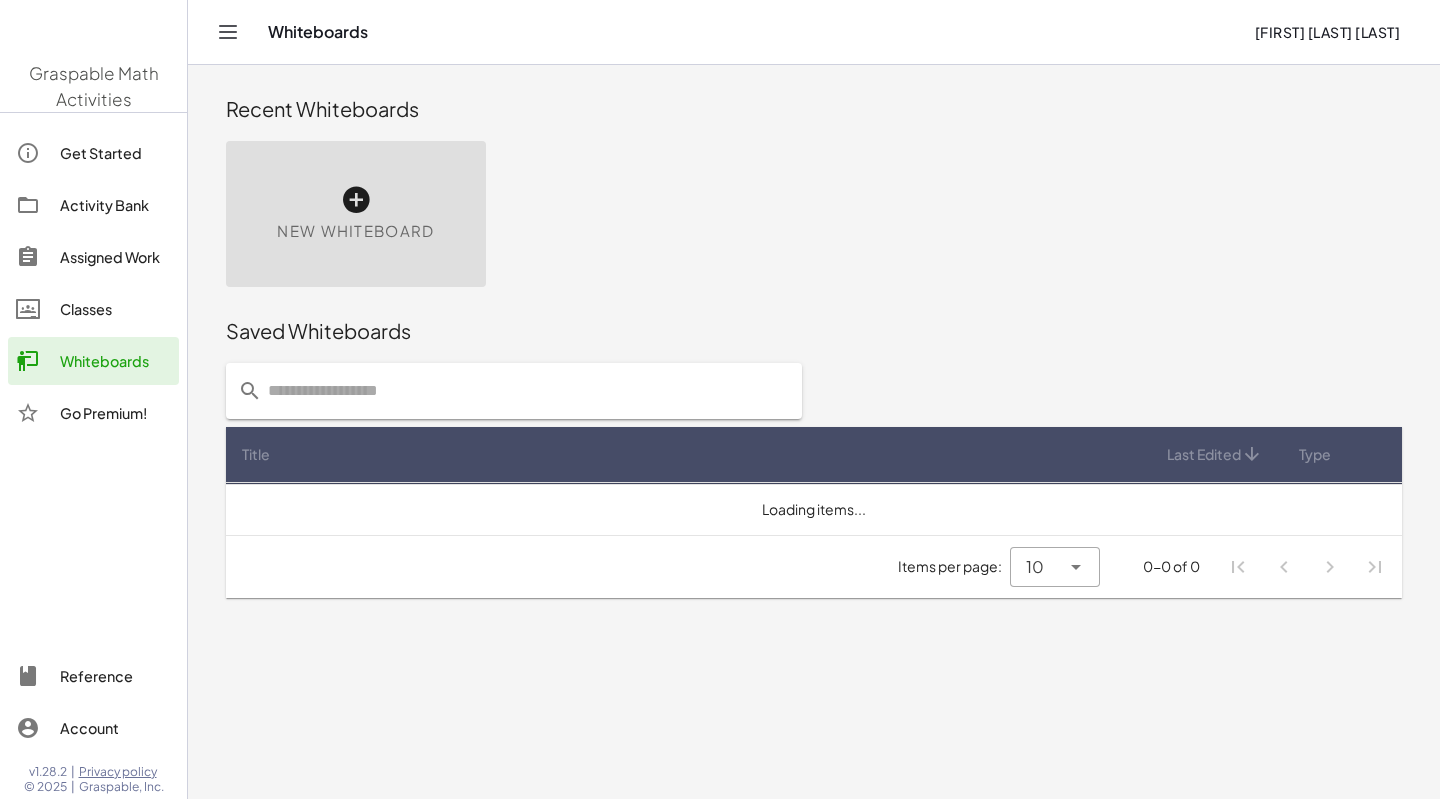 scroll, scrollTop: 0, scrollLeft: 0, axis: both 